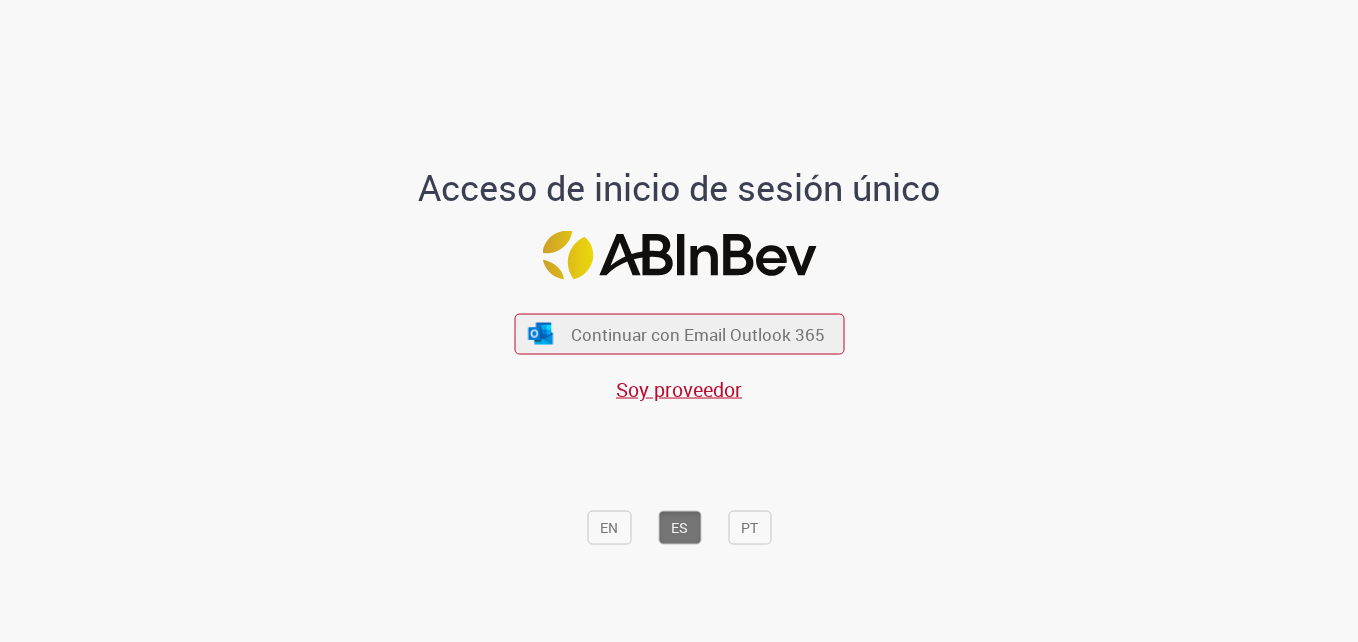 scroll, scrollTop: 0, scrollLeft: 0, axis: both 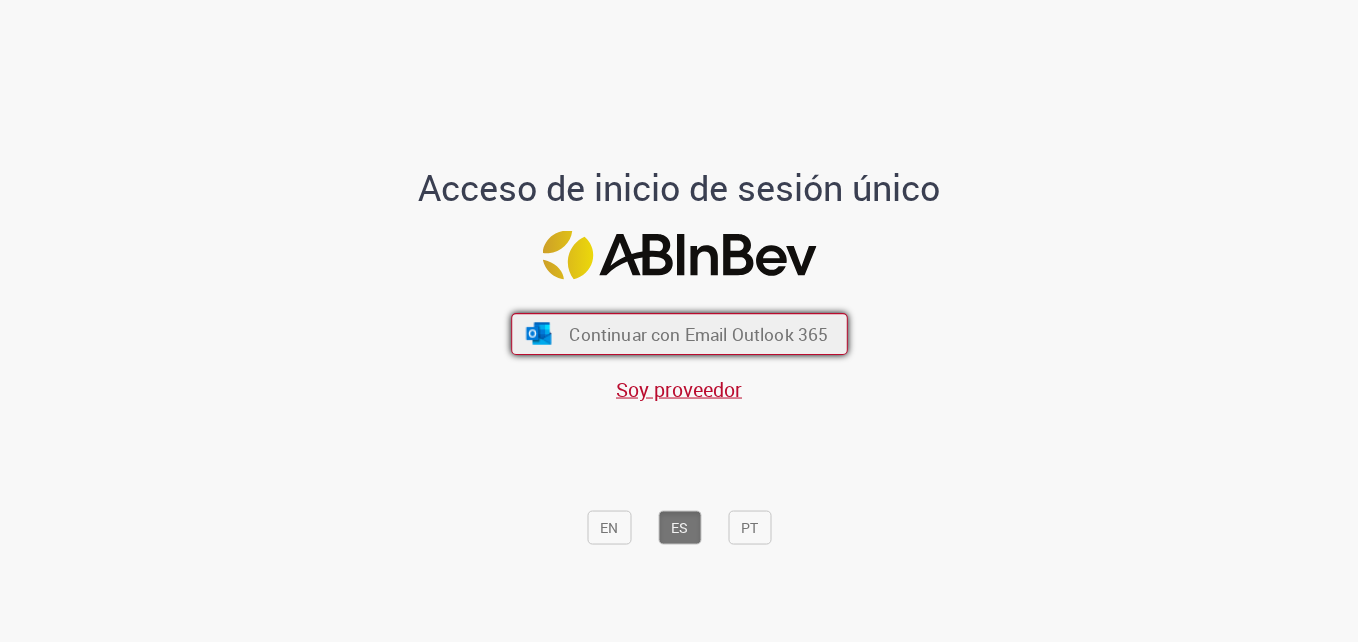 click on "Continuar con Email Outlook 365" at bounding box center [698, 333] 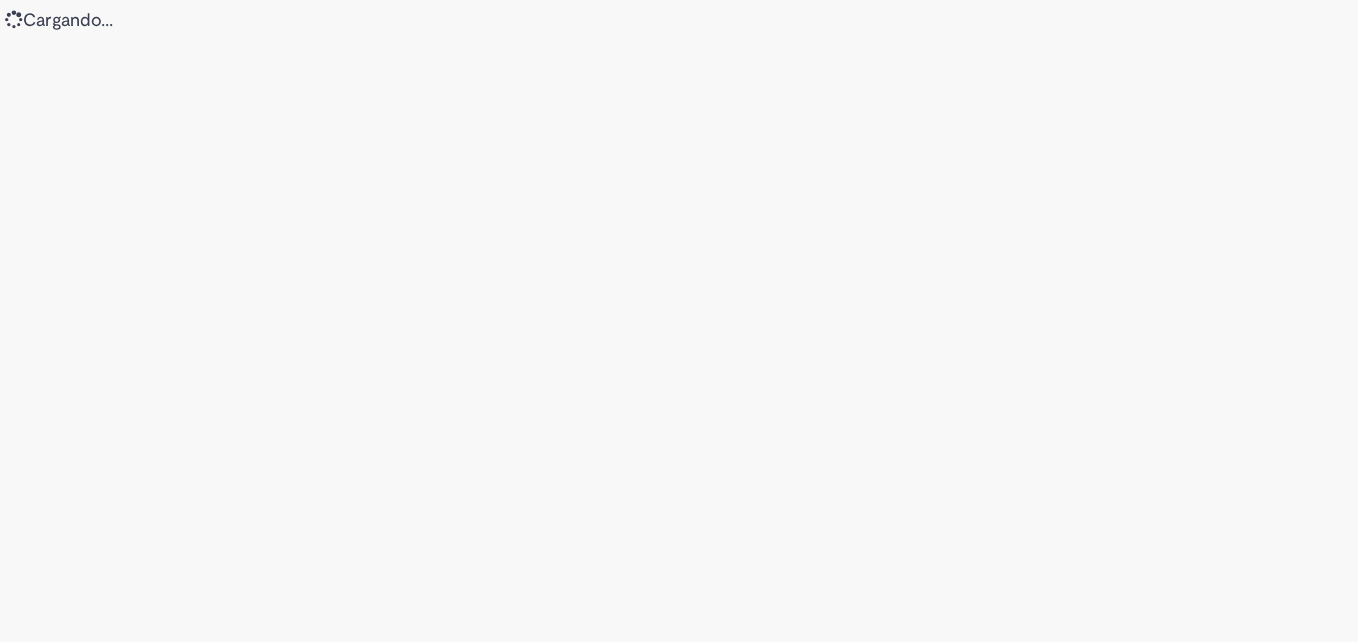 scroll, scrollTop: 0, scrollLeft: 0, axis: both 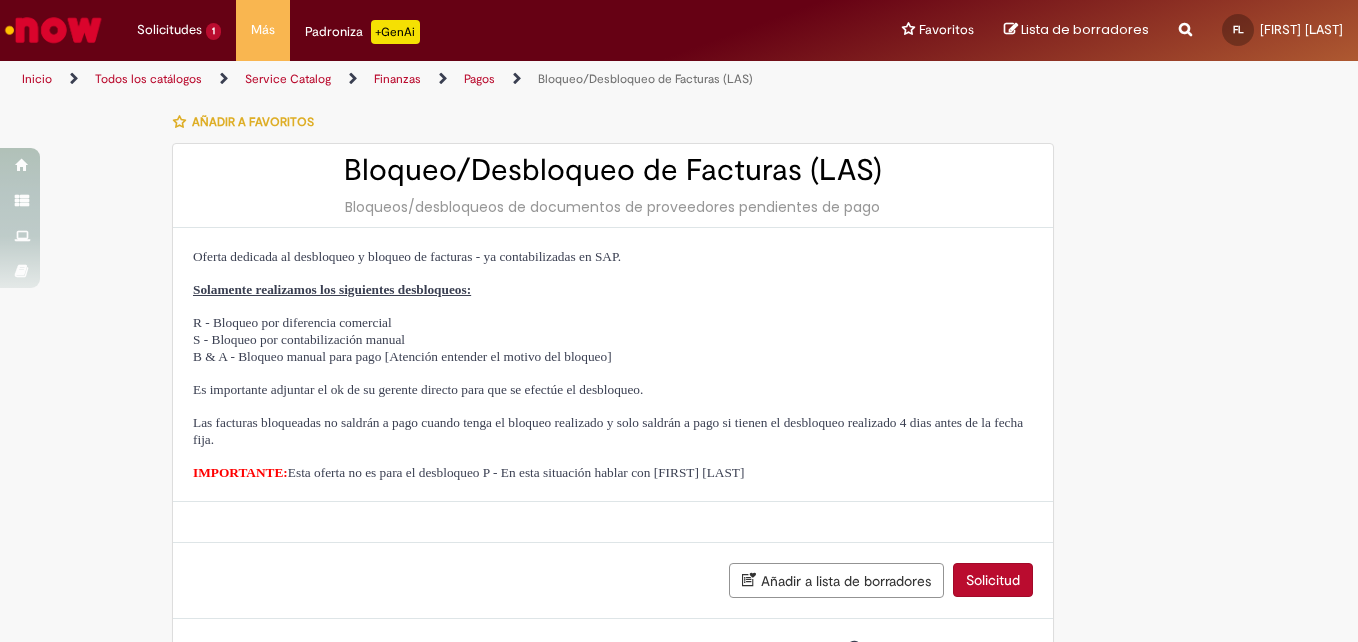 select on "*********" 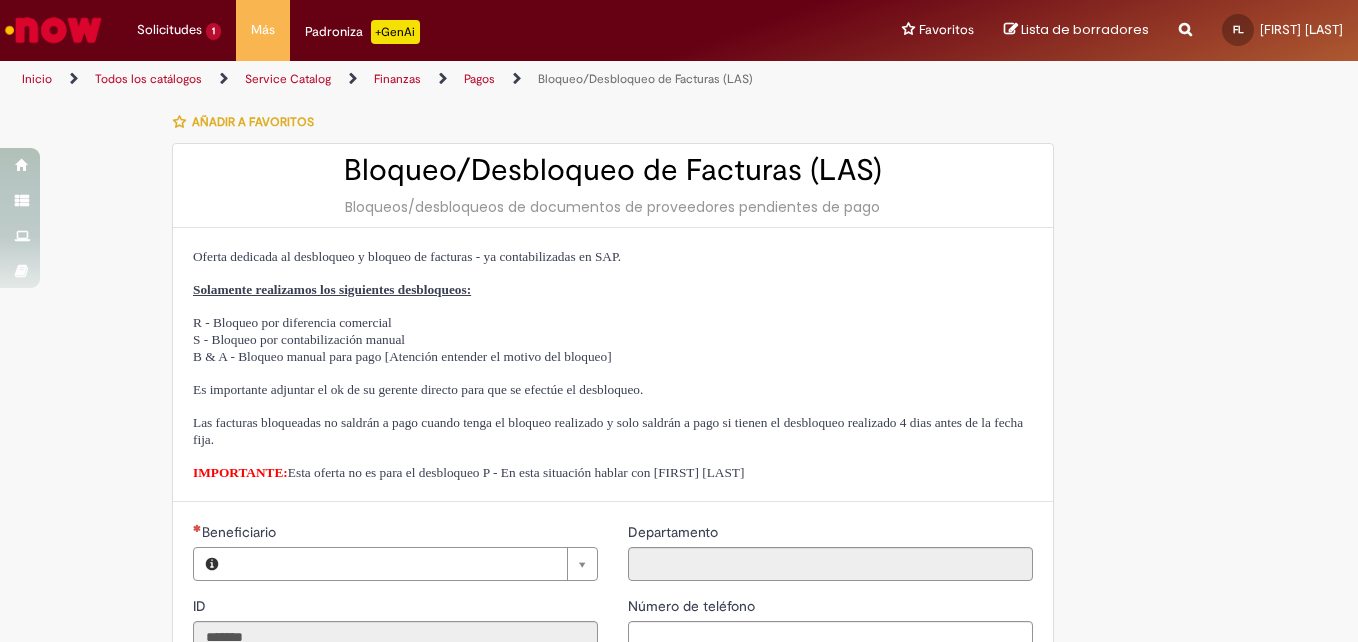 type on "**********" 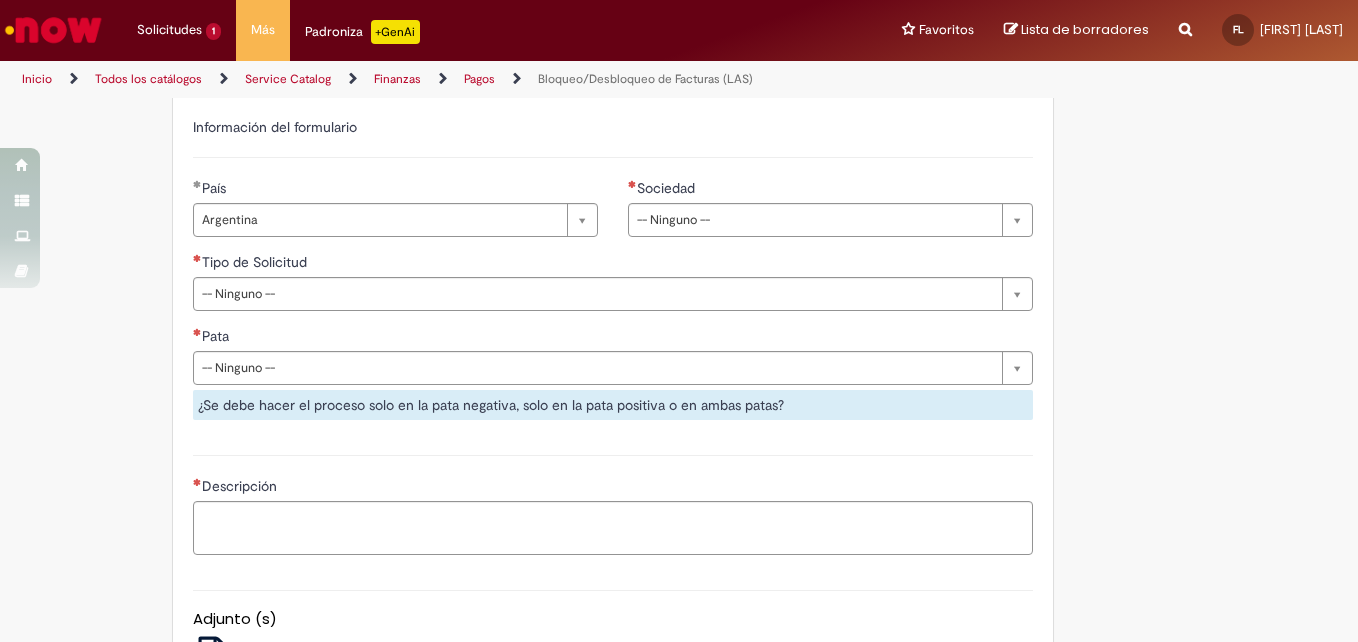 scroll, scrollTop: 776, scrollLeft: 0, axis: vertical 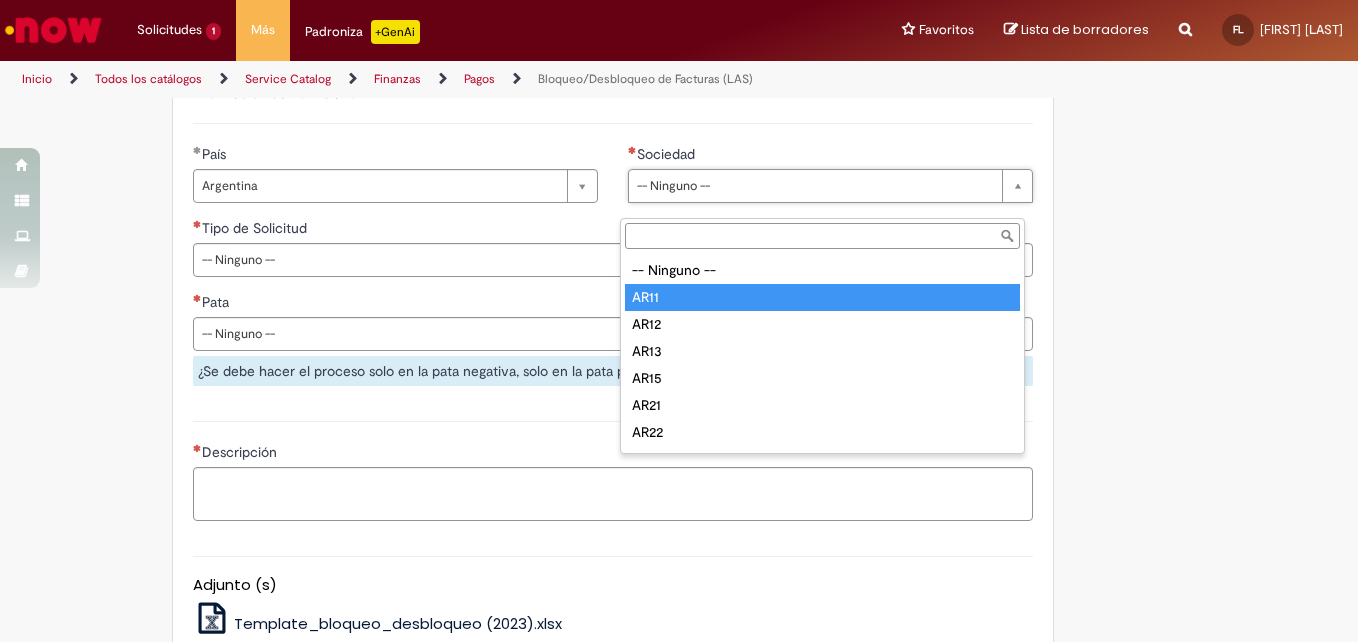 type on "****" 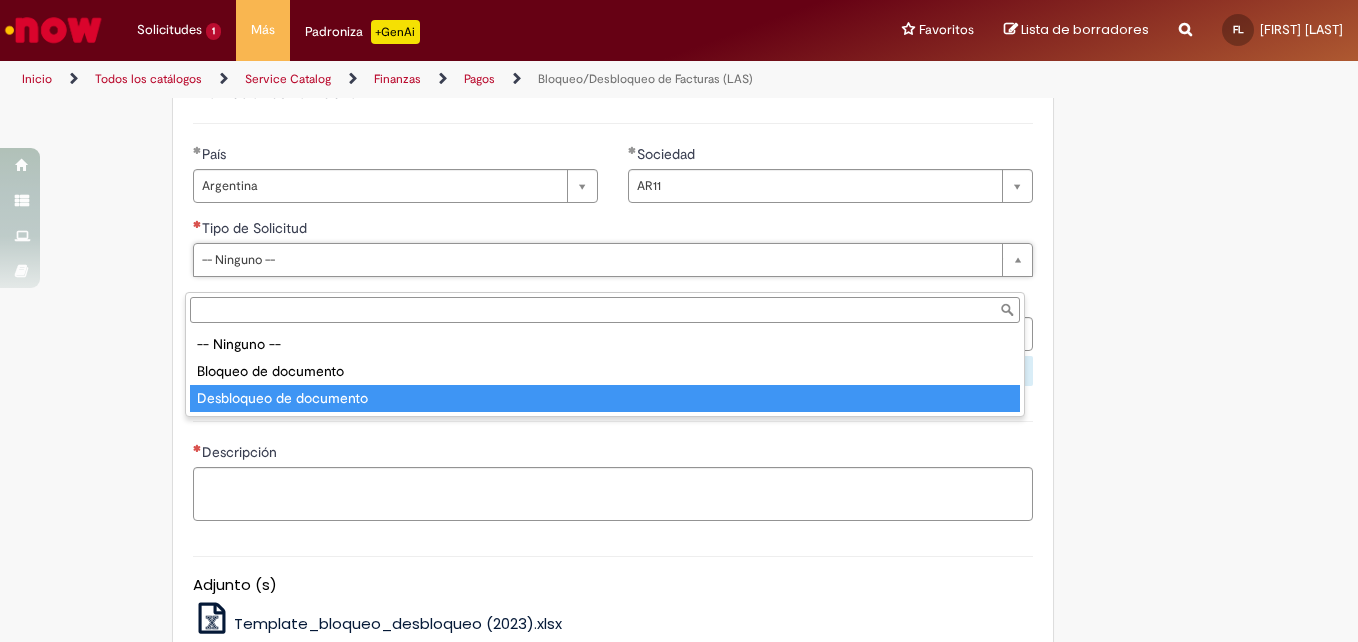 type on "**********" 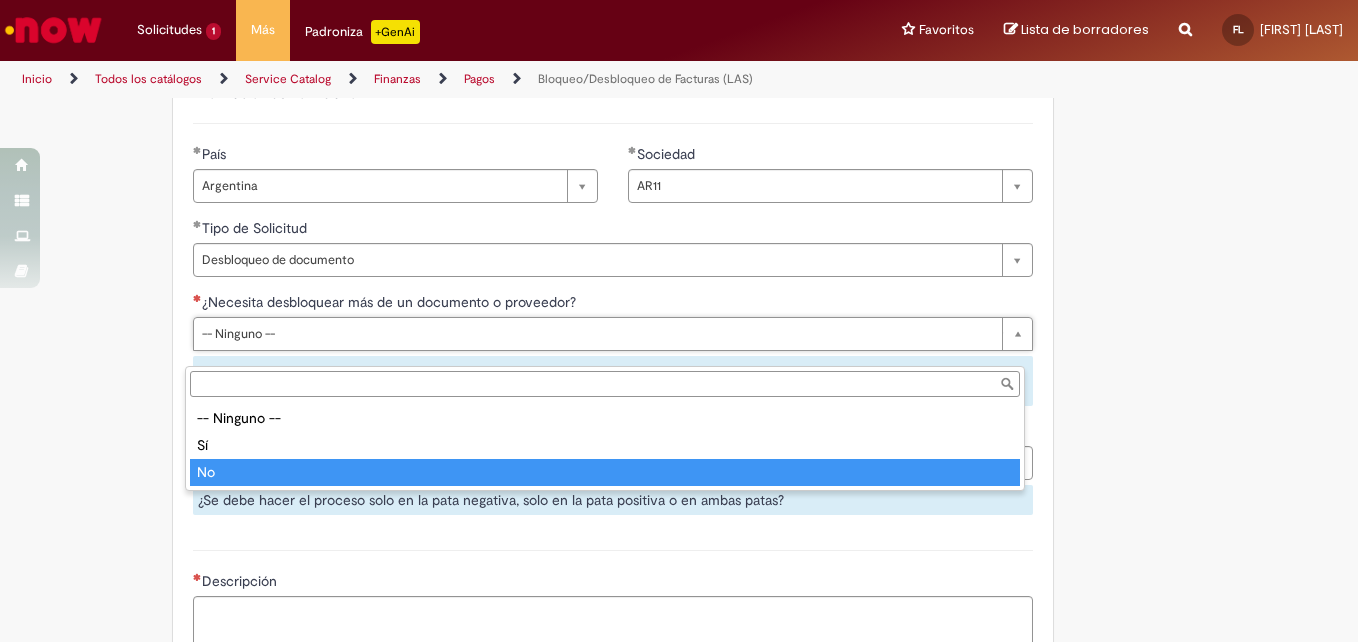 type on "**" 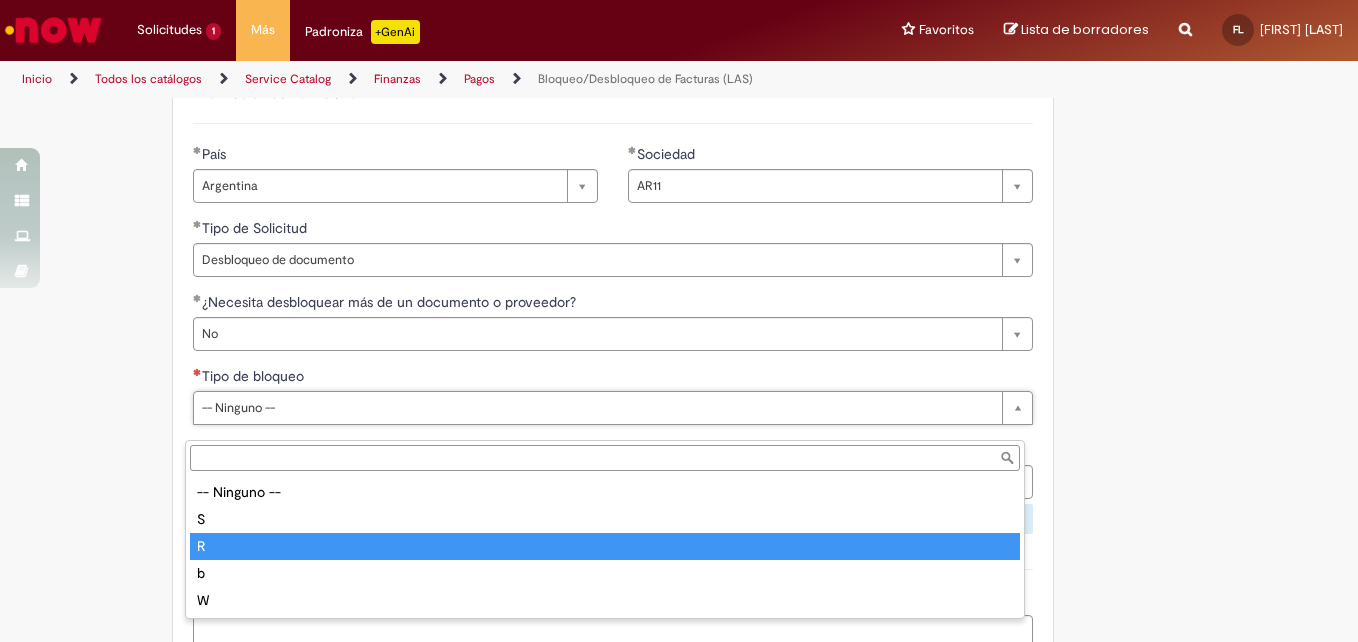 type on "*" 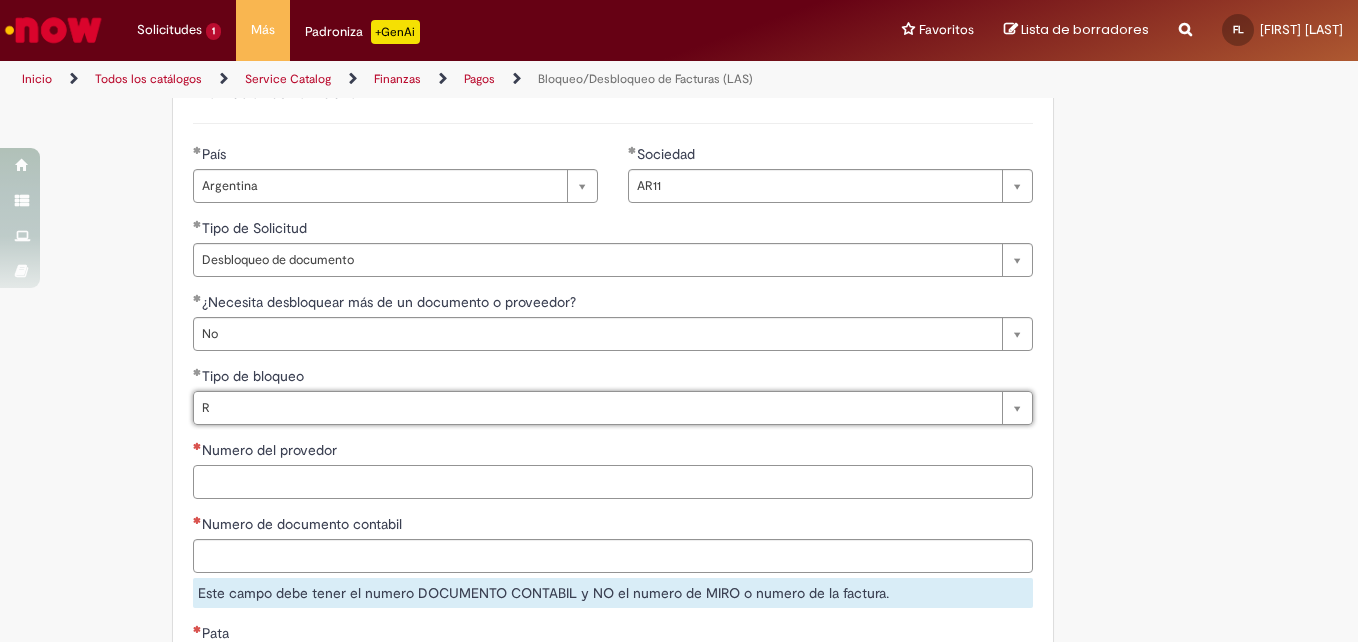 click on "Numero del provedor" at bounding box center [613, 482] 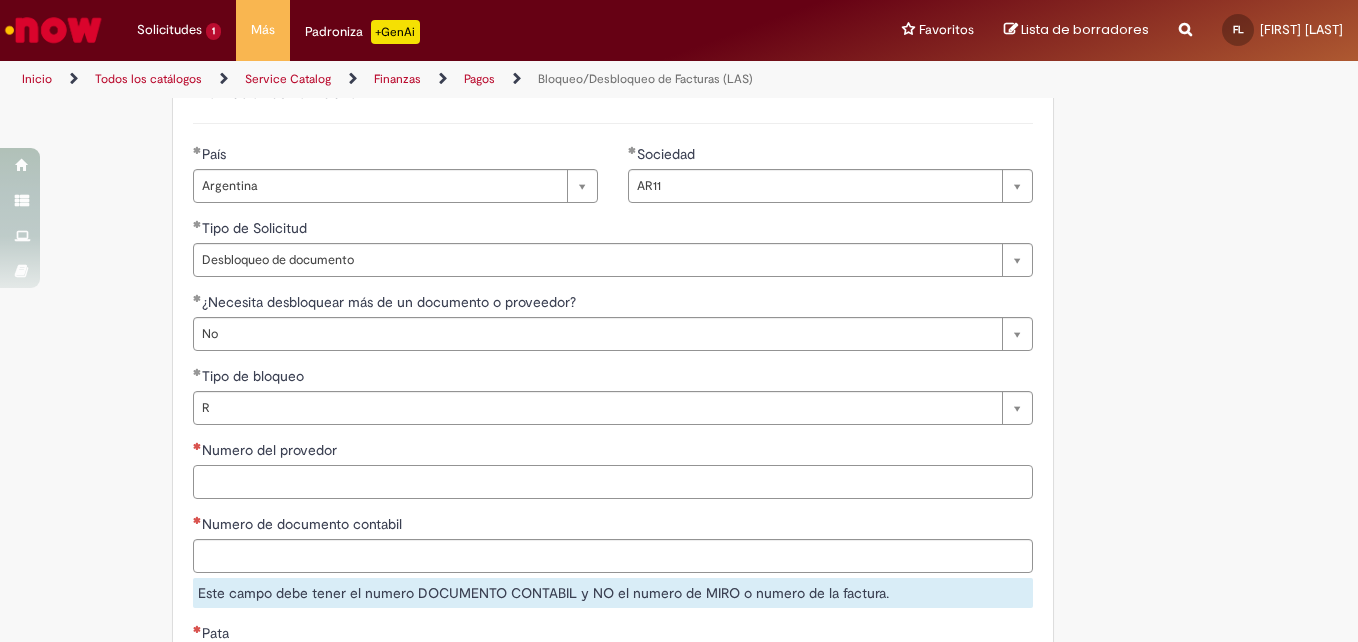 paste on "******" 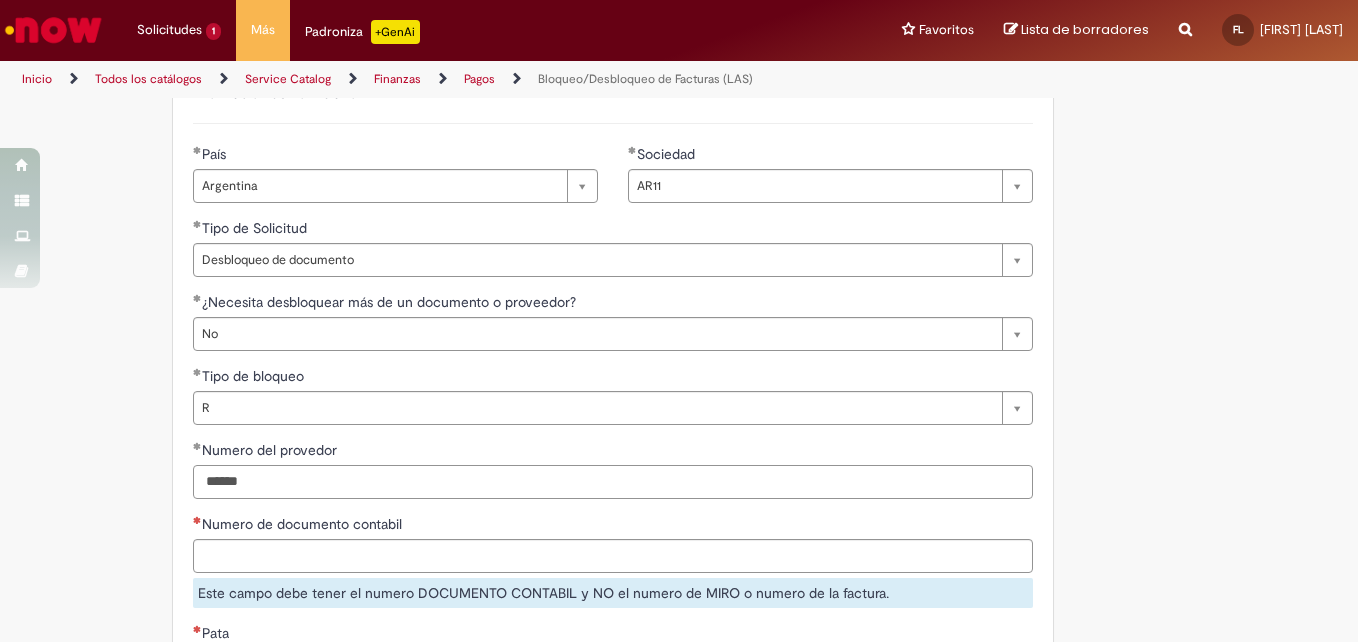 type on "******" 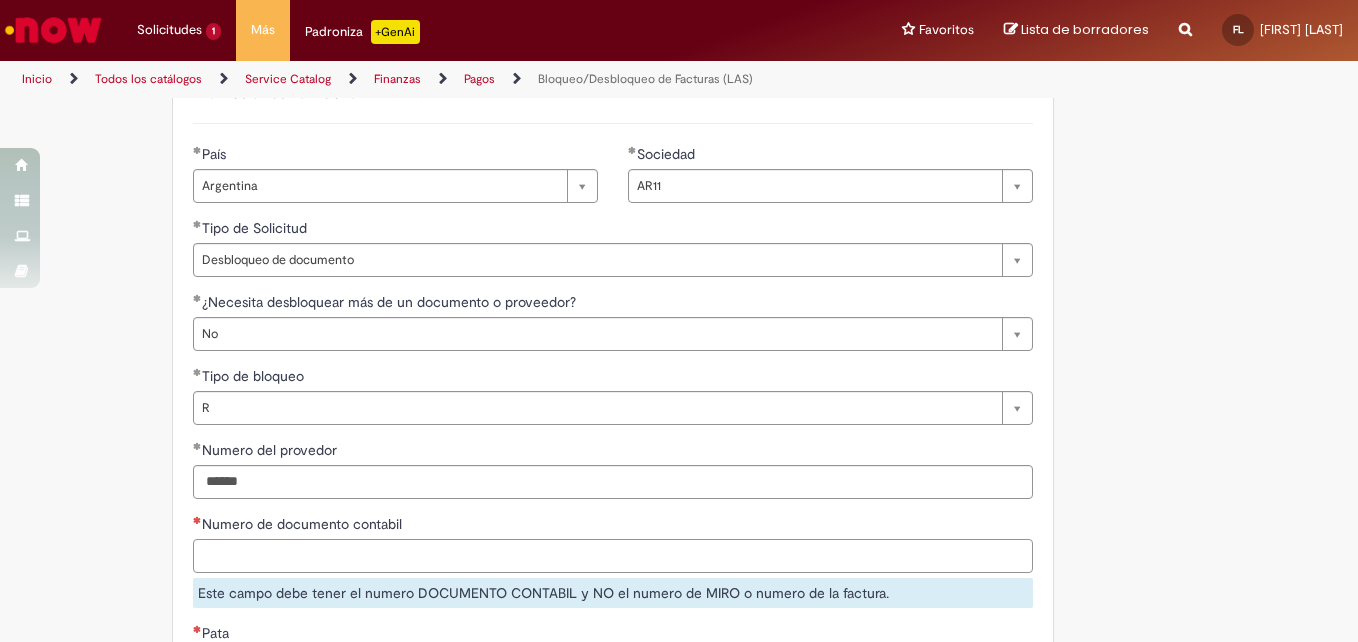 click on "Numero de documento contabil" at bounding box center (613, 556) 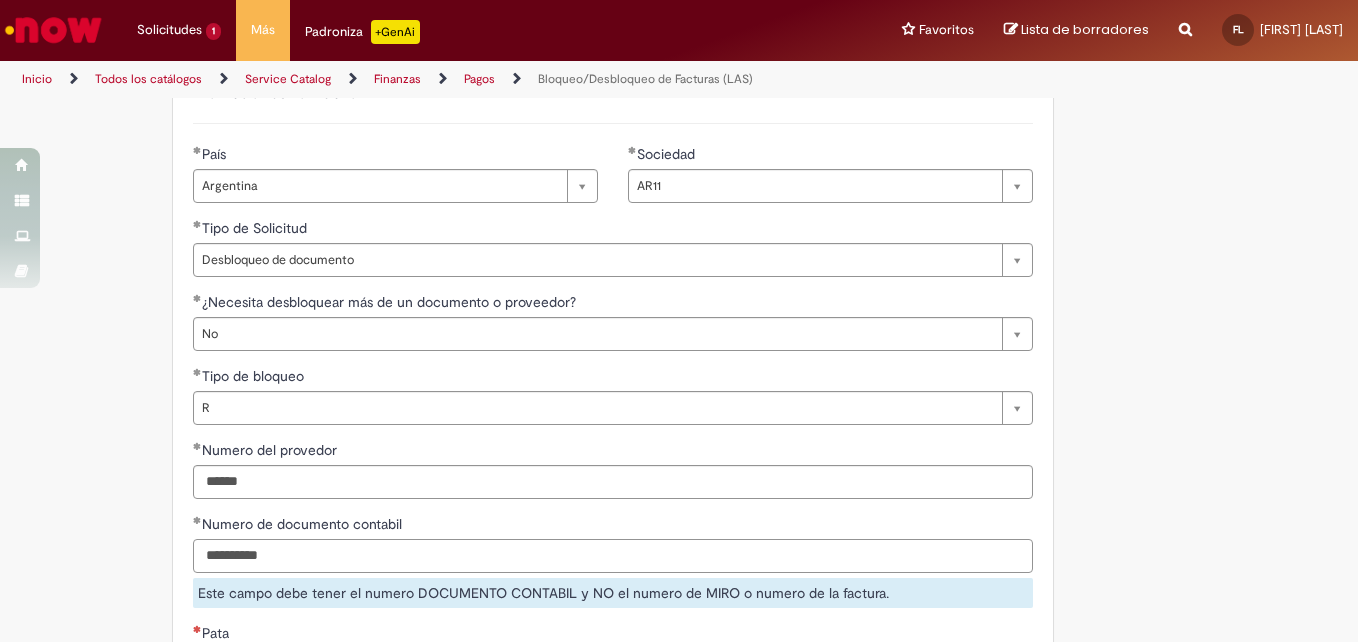 type on "**********" 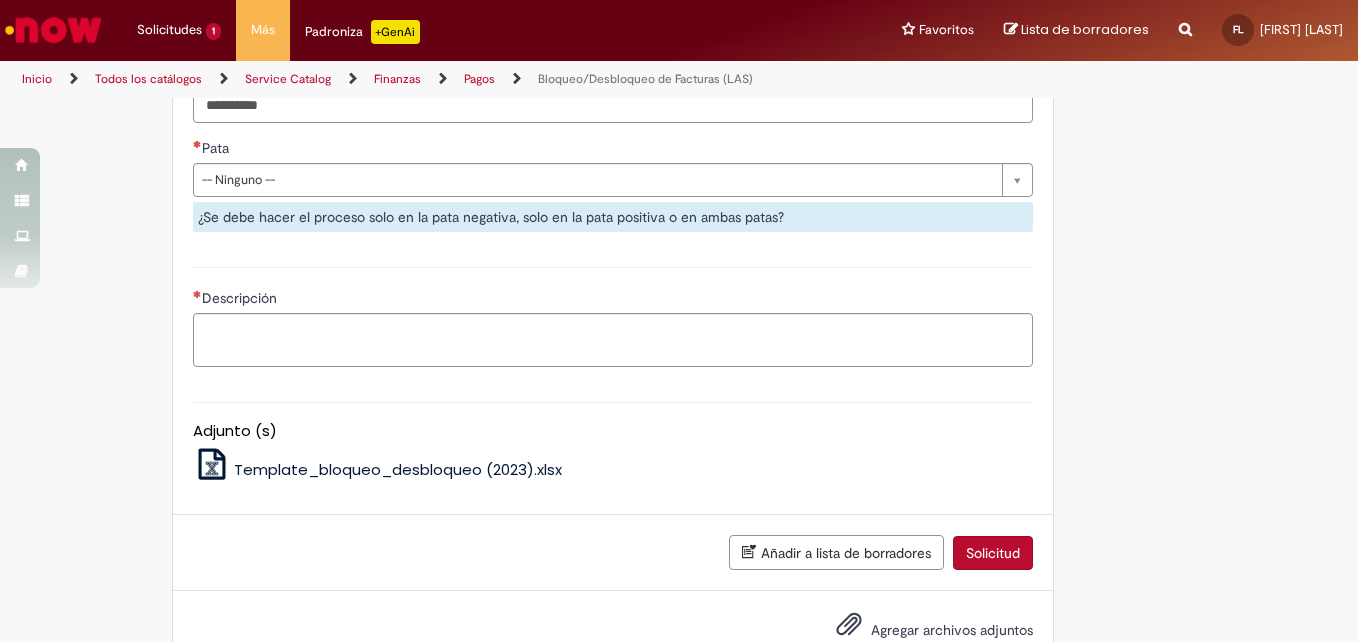 scroll, scrollTop: 1230, scrollLeft: 0, axis: vertical 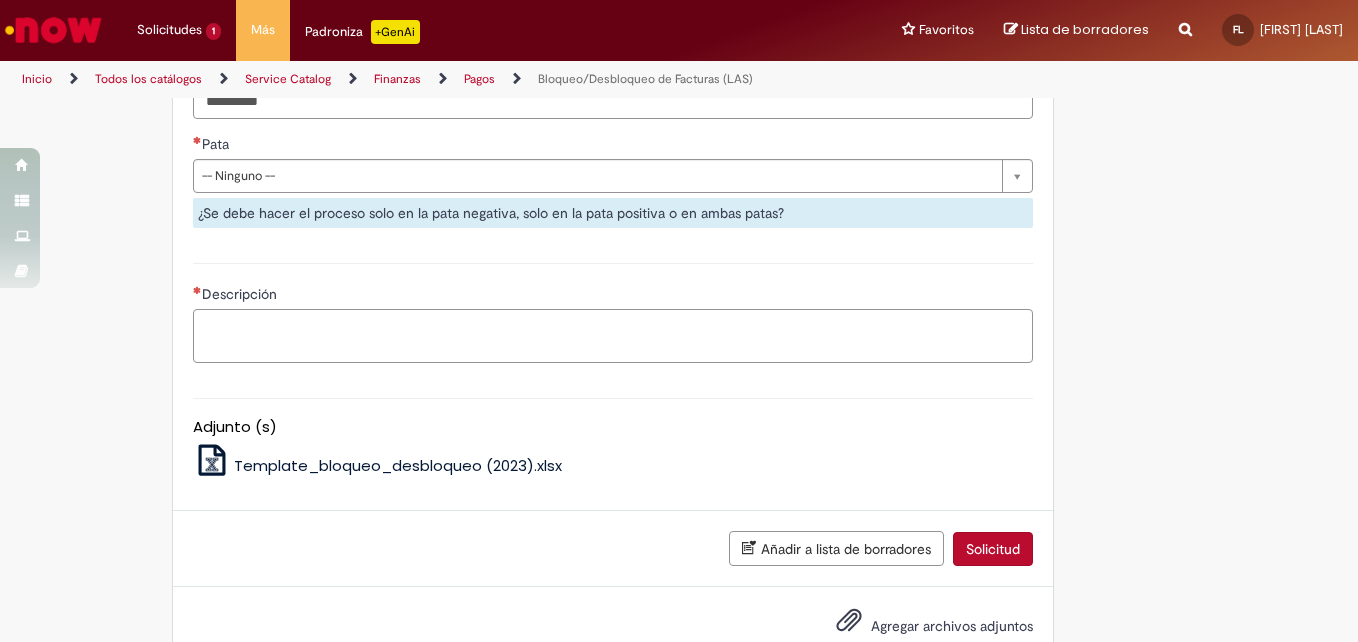 click on "Descripción" at bounding box center [613, 336] 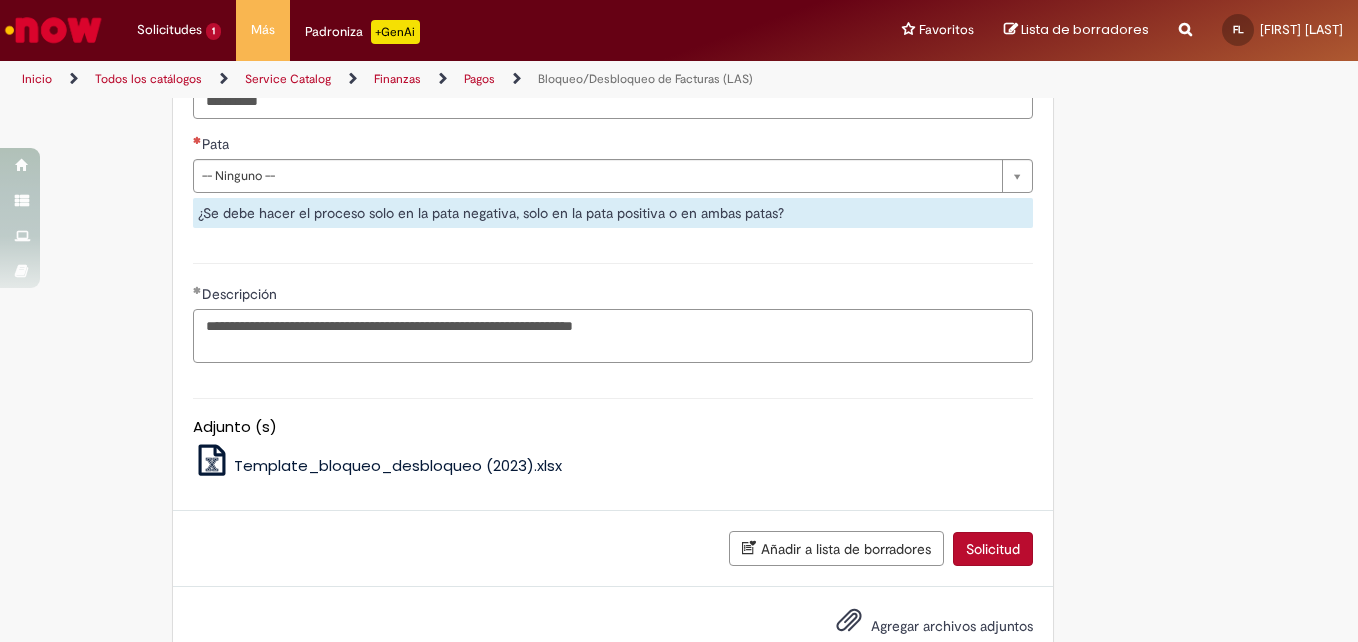 type on "**********" 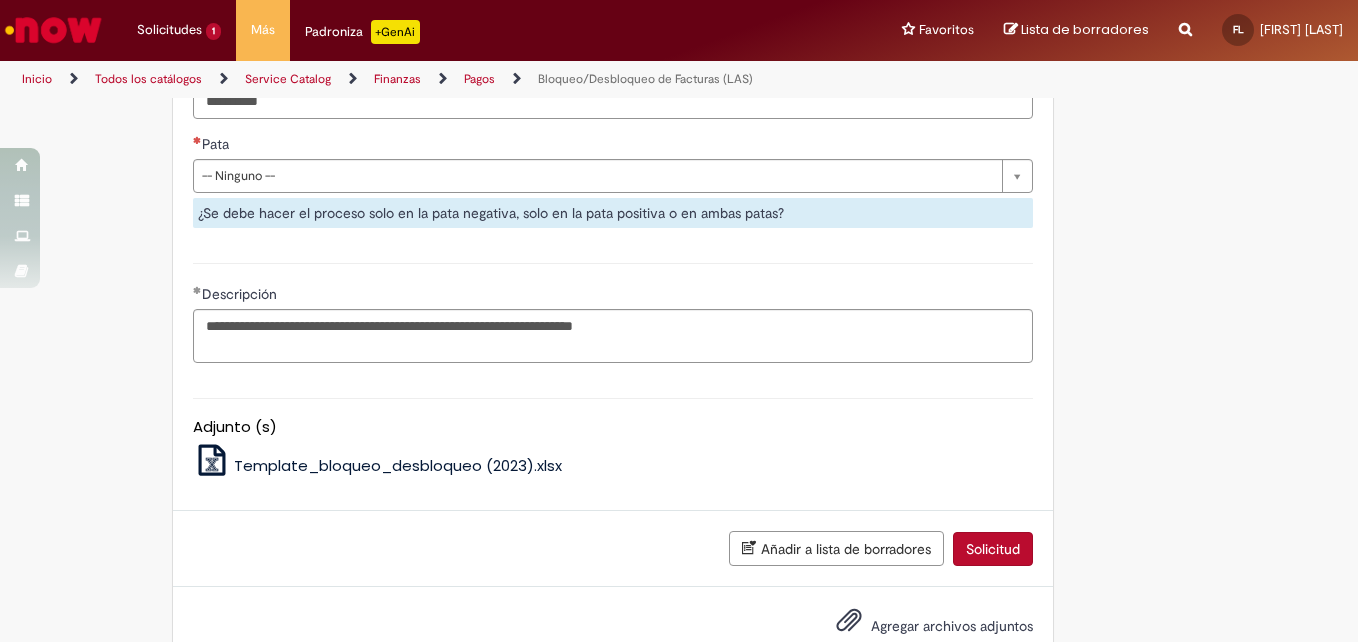 click on "Template_bloqueo_desbloqueo (2023).xlsx" at bounding box center [398, 465] 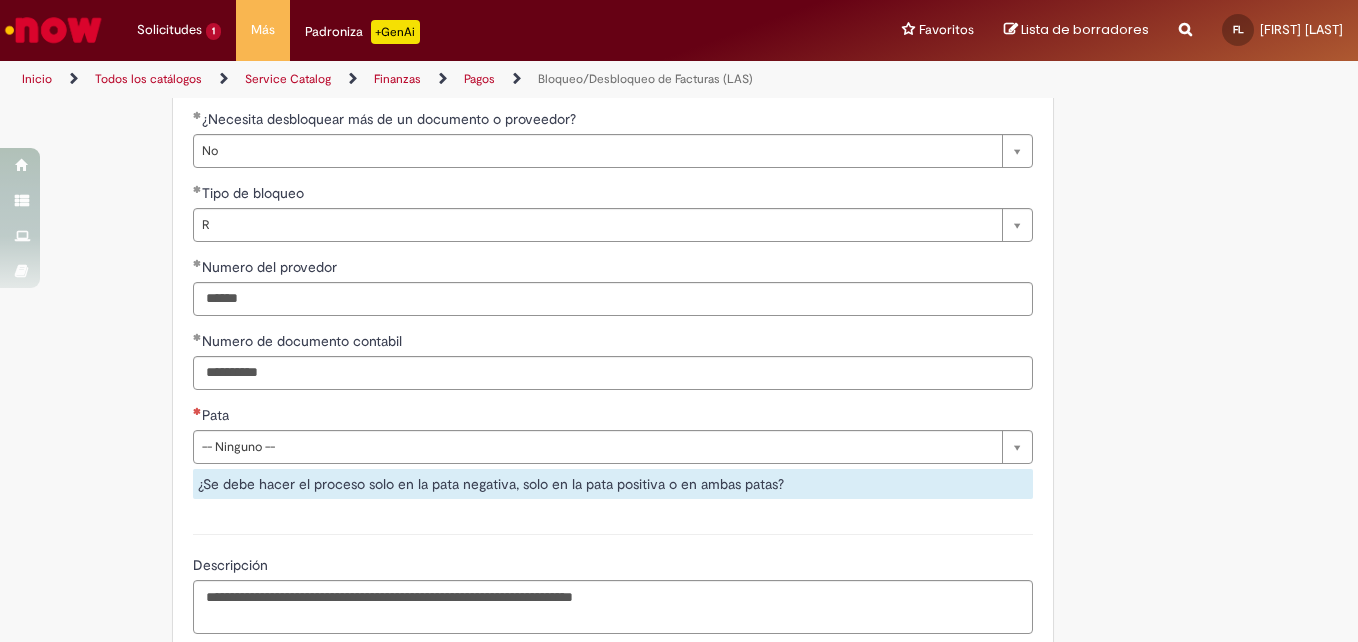 scroll, scrollTop: 1048, scrollLeft: 0, axis: vertical 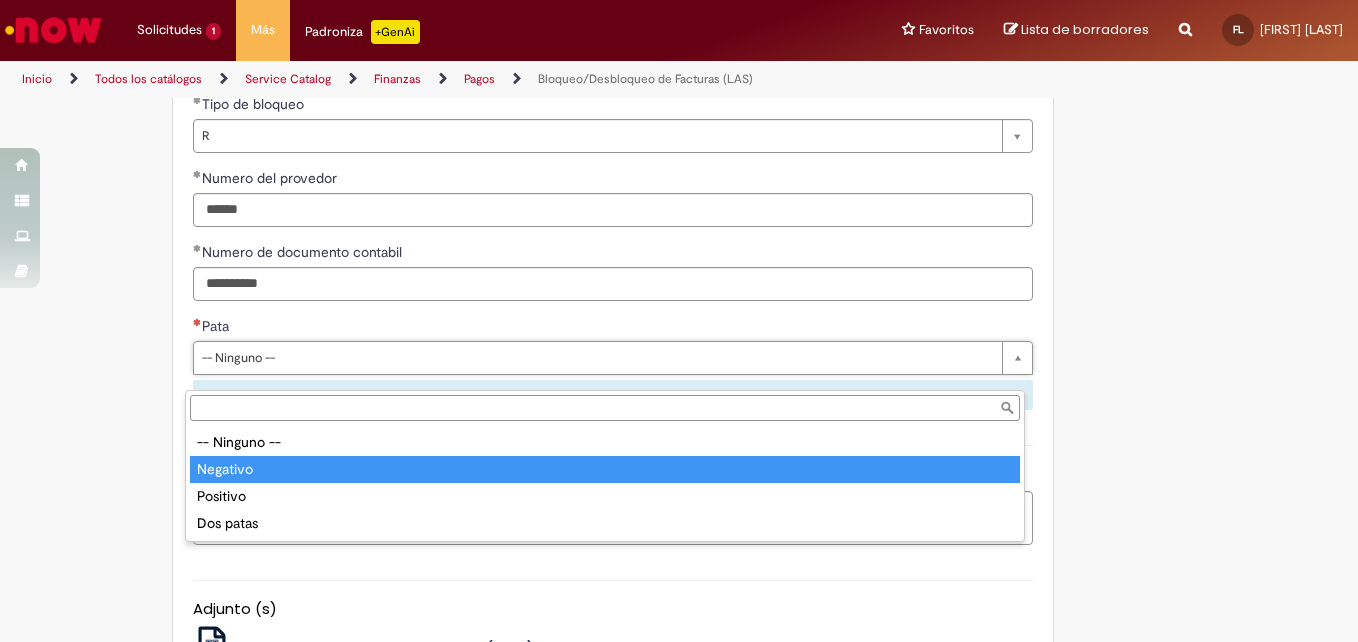 type on "********" 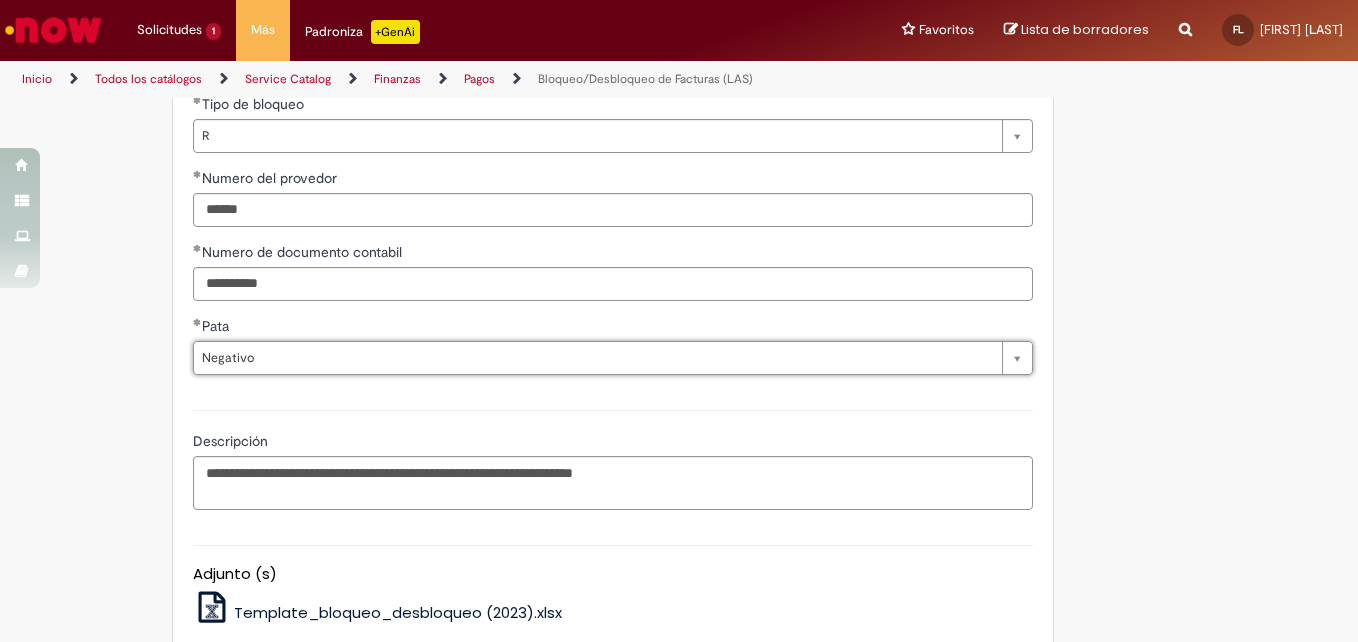 click on "Tire dúvidas com LupiAssist    +GenAI
Oi! Eu sou LupiAssist, uma Inteligência Artificial Generativa em constante aprendizado   Meu conteúdo é monitorado para trazer uma melhor experiência
Dúvidas comuns:
Só mais um instante, estou consultando nossas bases de conhecimento  e escrevendo a melhor resposta pra você!
Title
Lorem ipsum dolor sit amet    Fazer uma nova pergunta
Gerei esta resposta utilizando IA Generativa em conjunto com os nossos padrões. Em caso de divergência, os documentos oficiais prevalecerão.
Saiba mais em:
Ou ligue para:
E aí, te ajudei?
Sim, obrigado!" at bounding box center (679, -52) 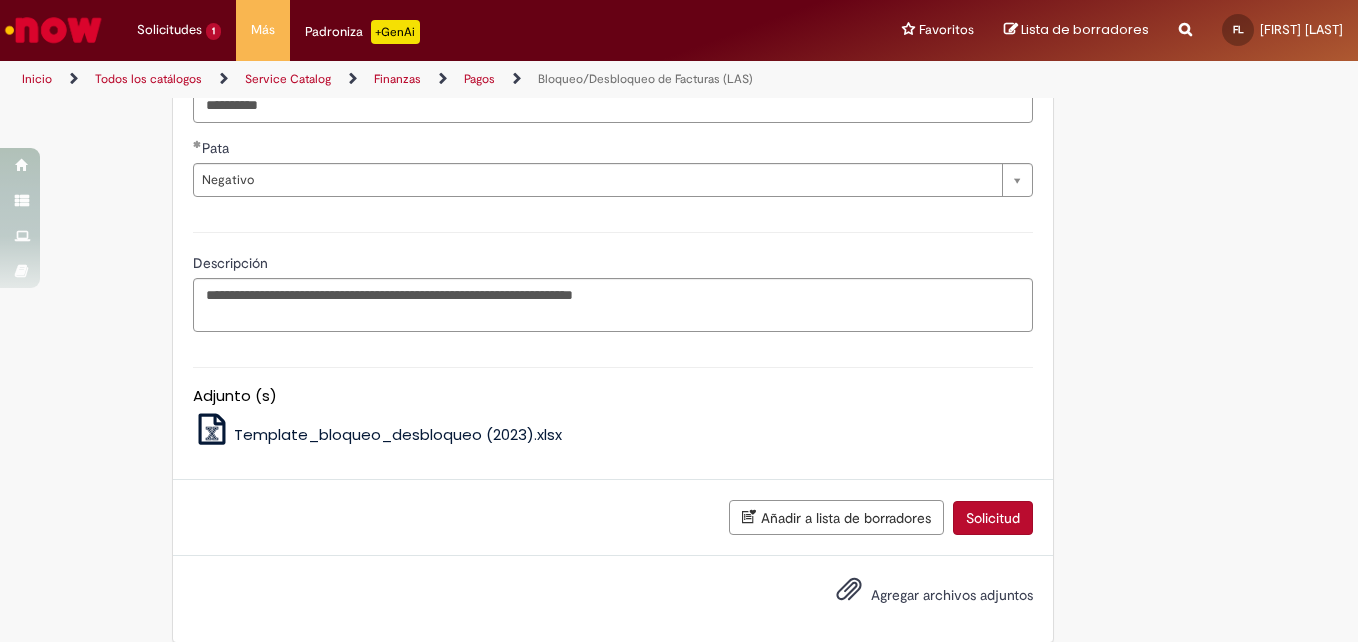 scroll, scrollTop: 1268, scrollLeft: 0, axis: vertical 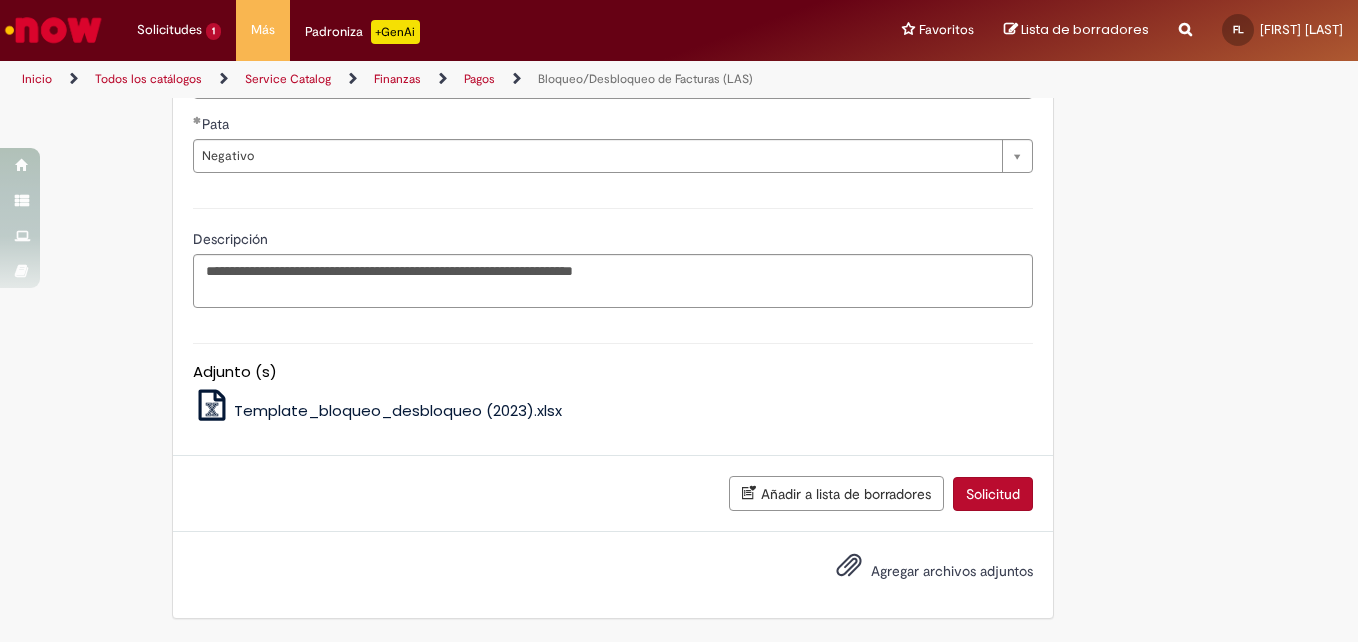 click on "Agregar archivos adjuntos" at bounding box center [952, 571] 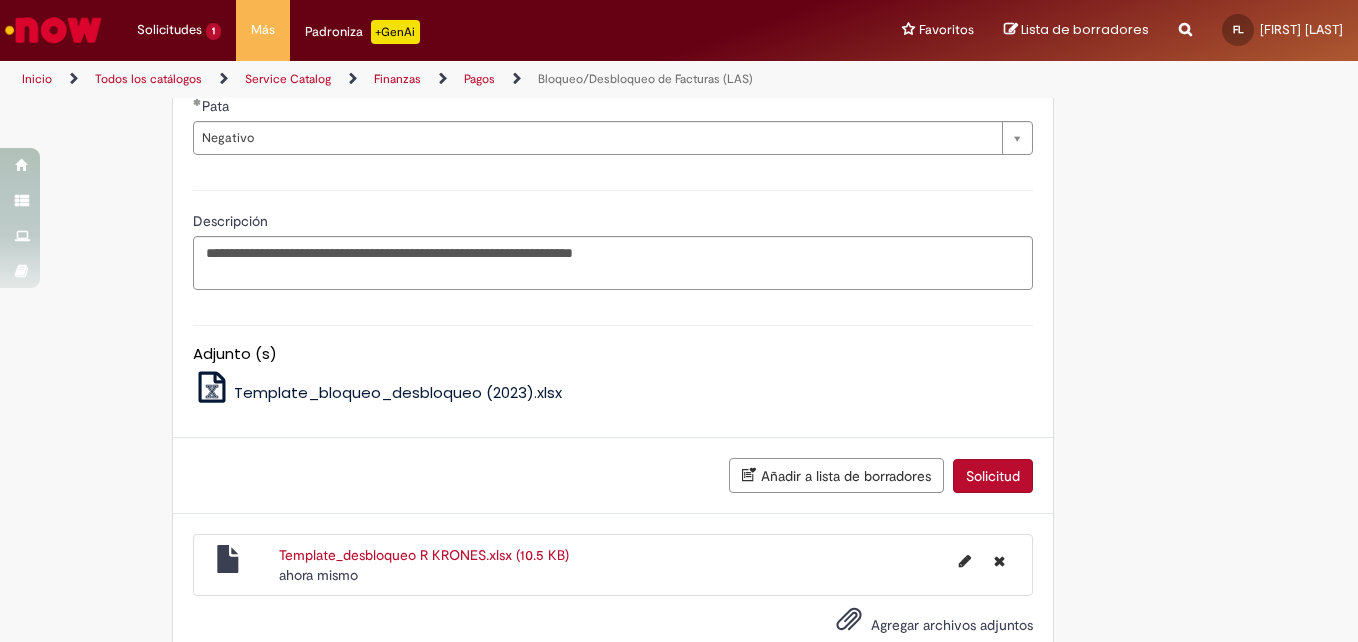 click on "Solicitud" at bounding box center [993, 476] 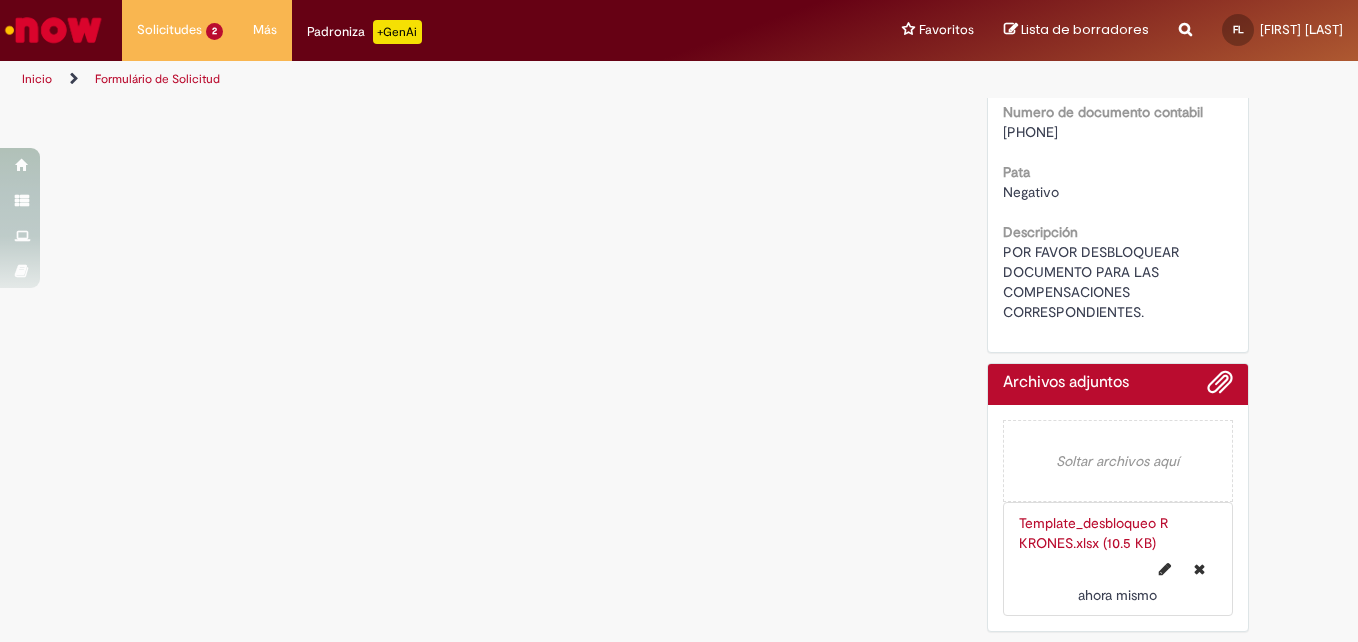 scroll, scrollTop: 0, scrollLeft: 0, axis: both 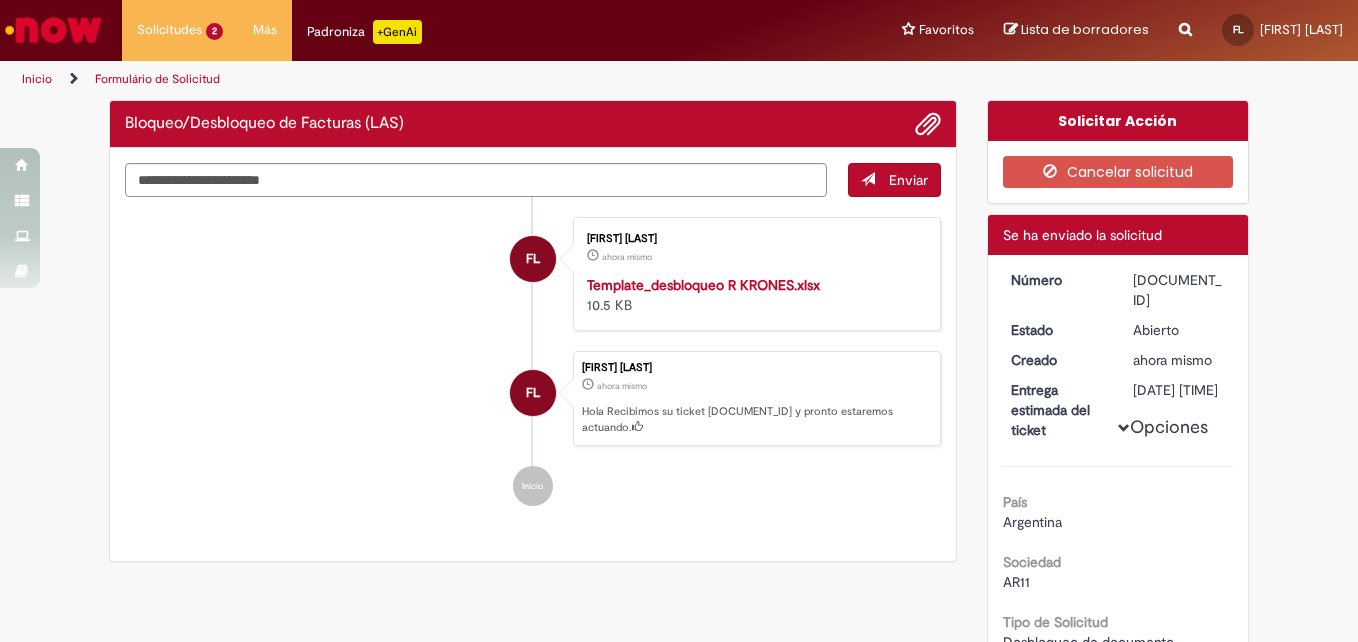 click on "R13354894" at bounding box center [1179, 290] 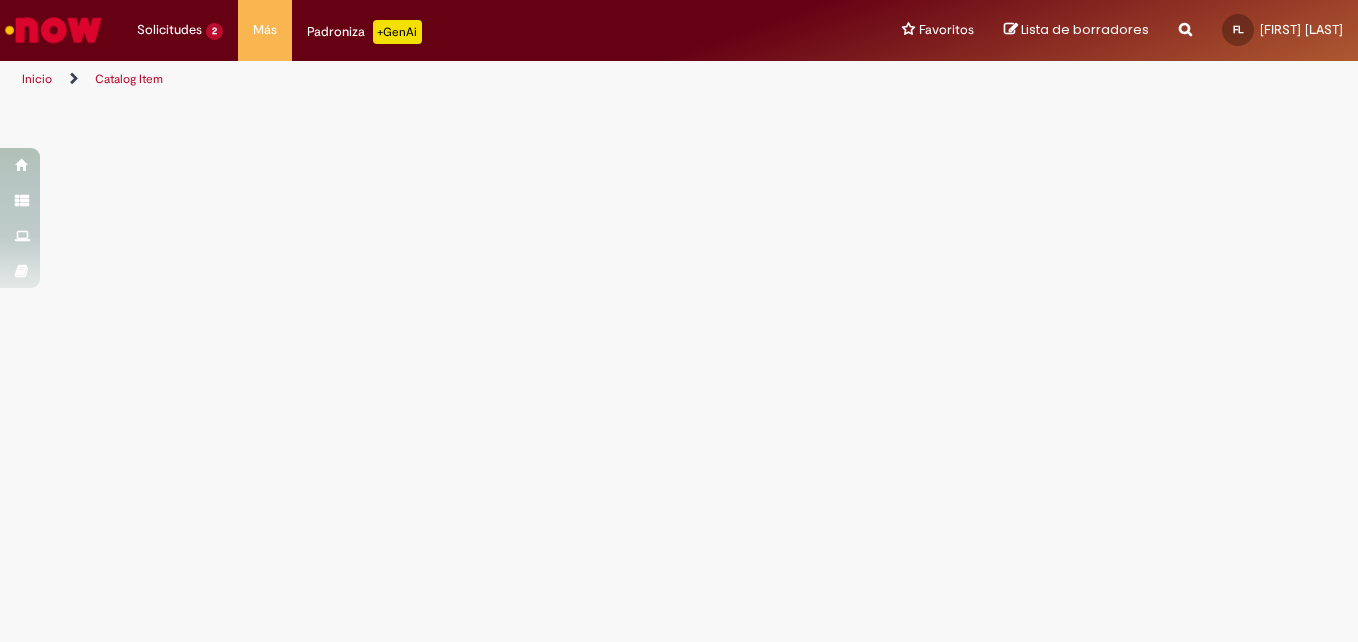 scroll, scrollTop: 0, scrollLeft: 0, axis: both 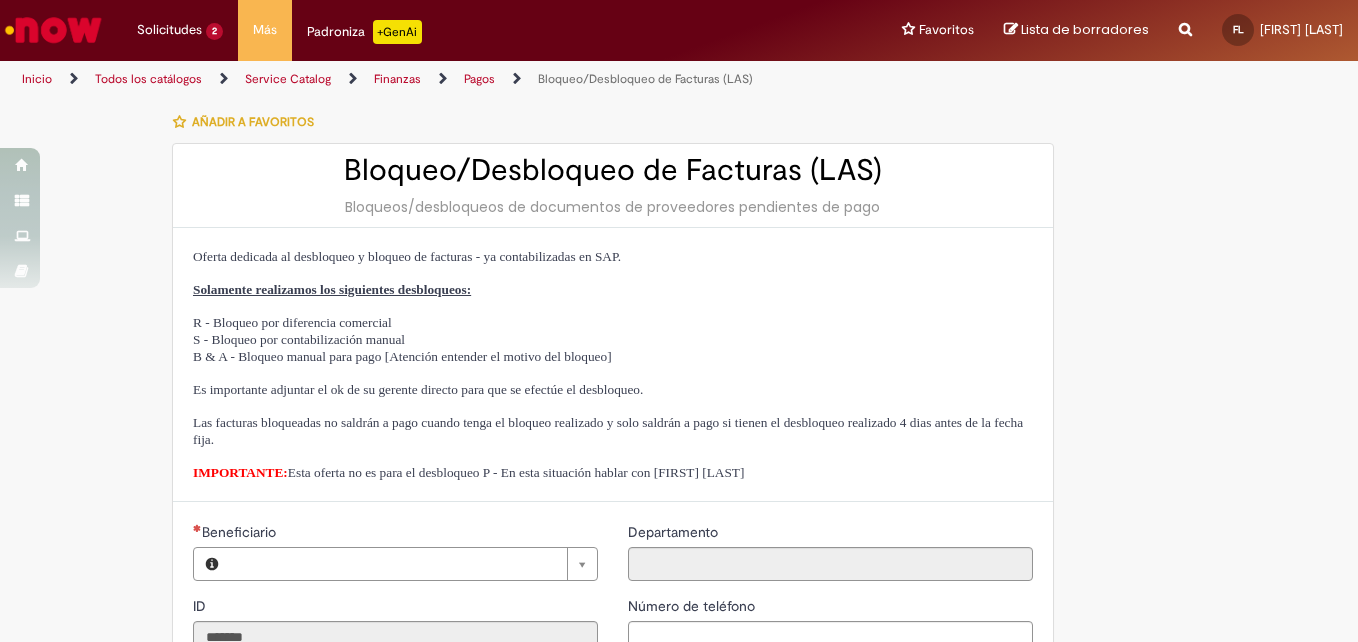 type on "**********" 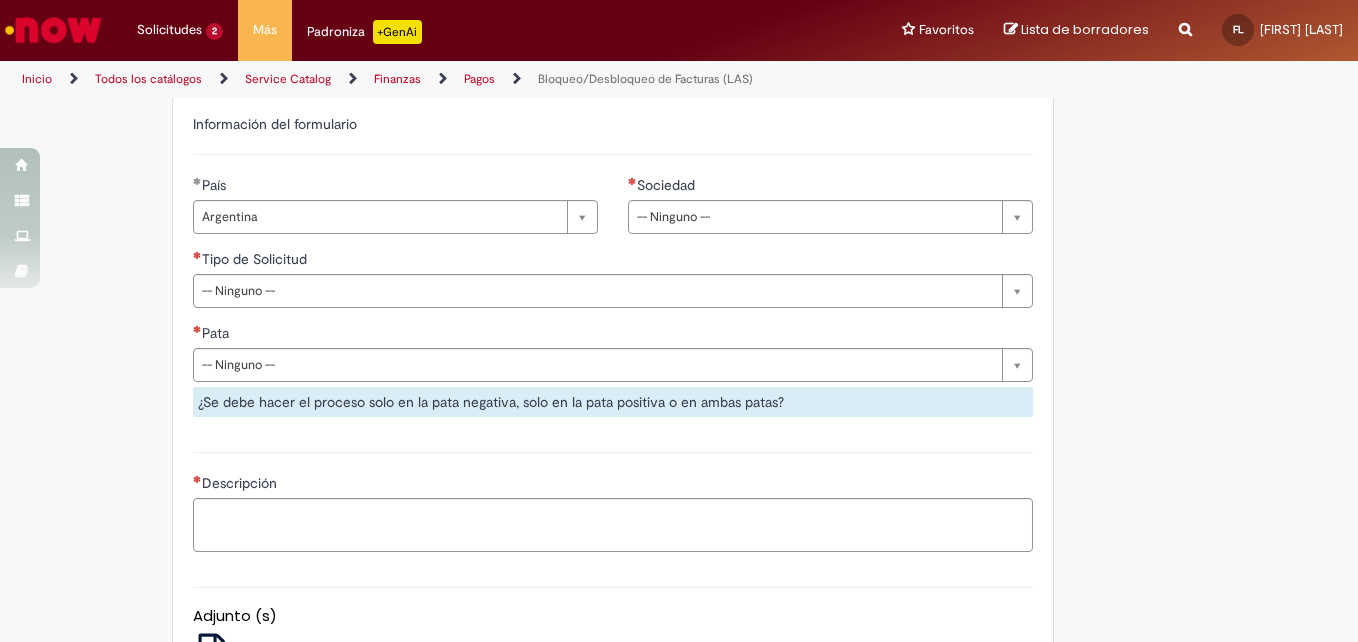 scroll, scrollTop: 751, scrollLeft: 0, axis: vertical 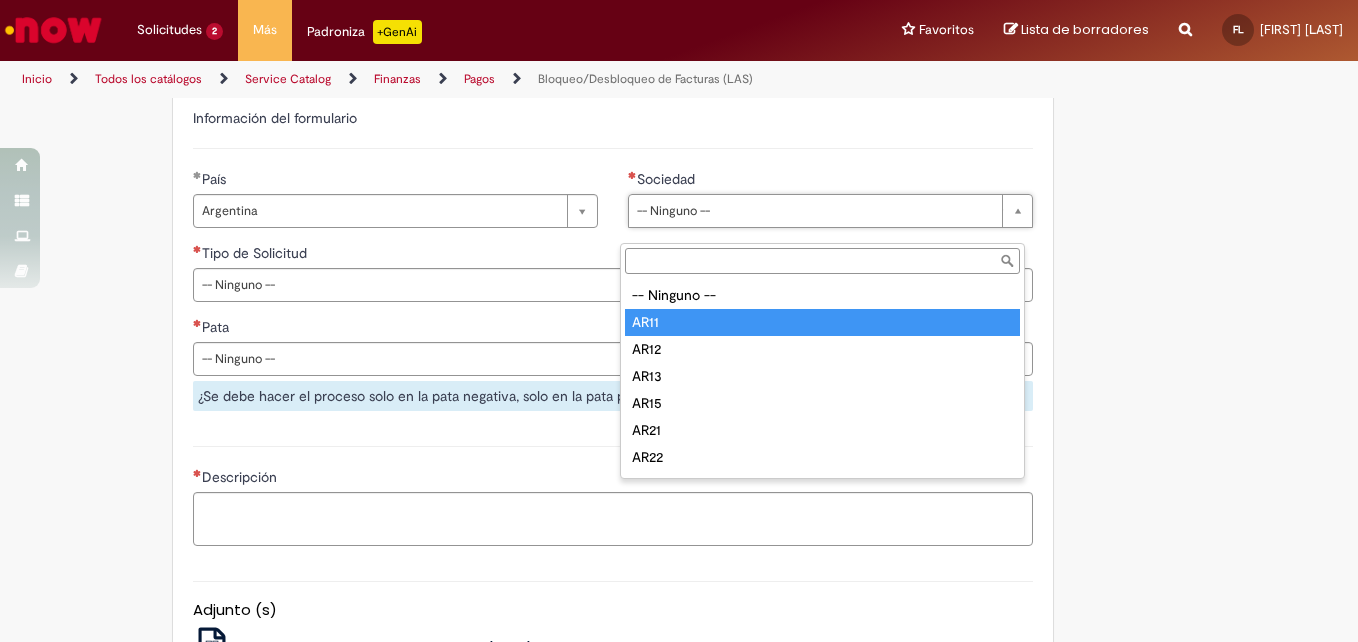 type on "****" 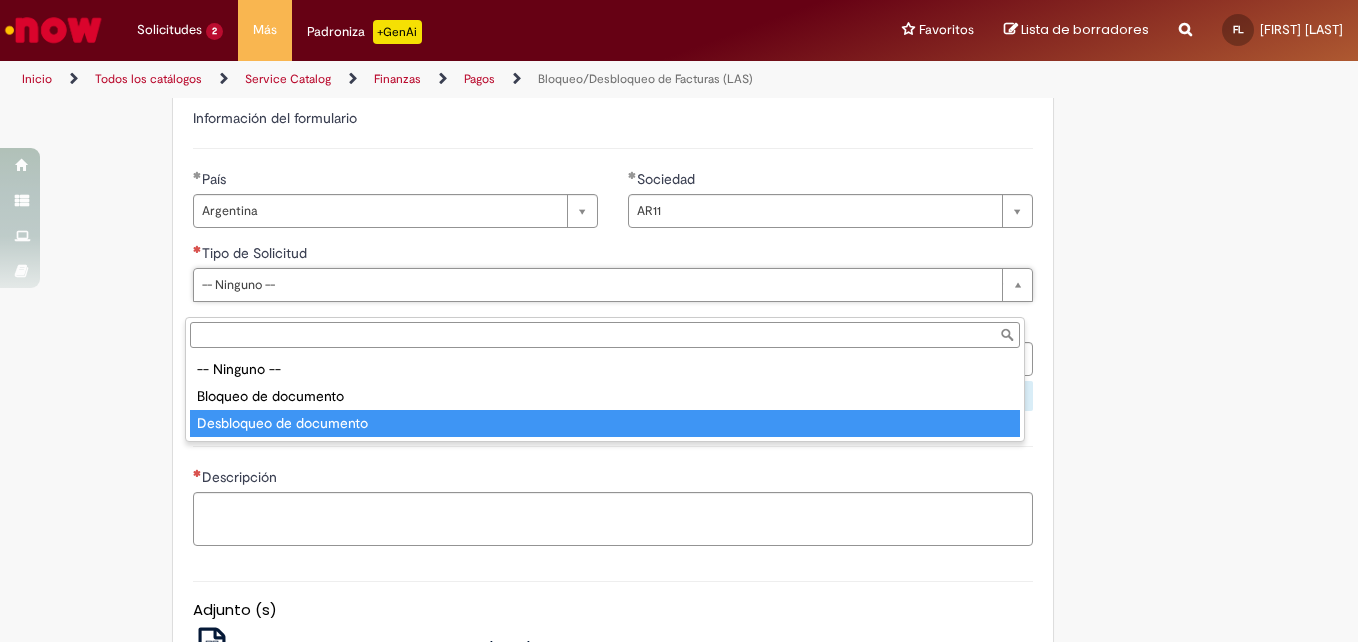 type on "**********" 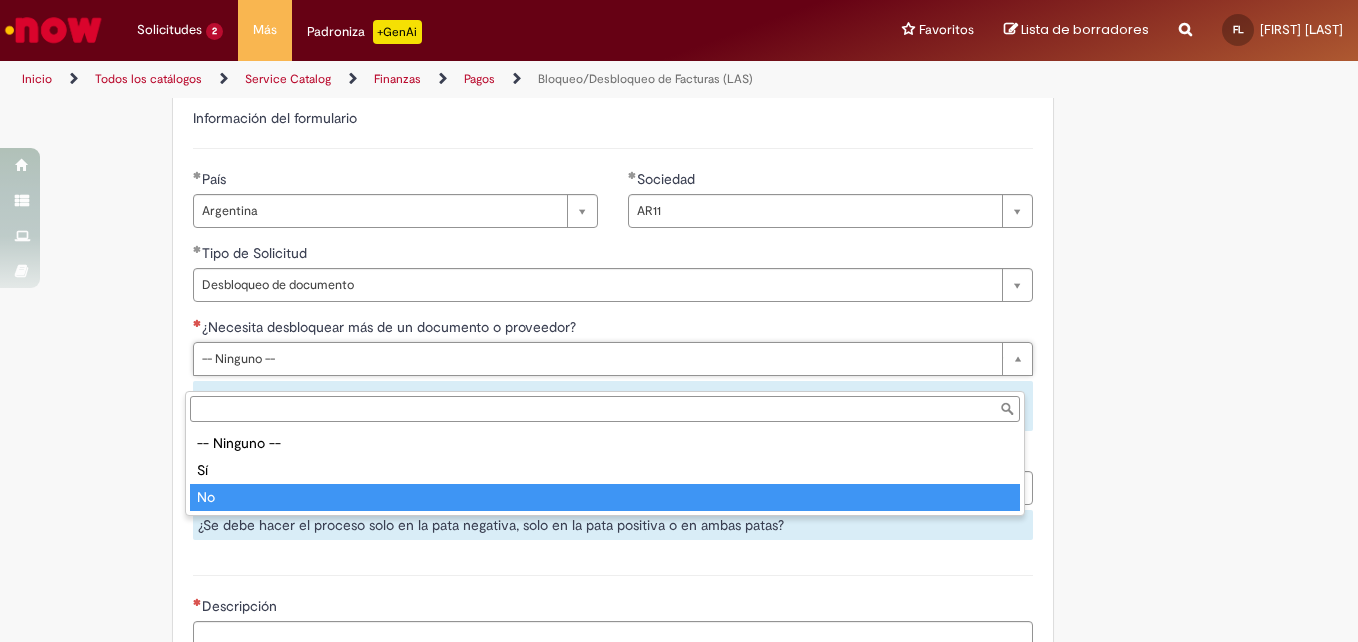 type on "**" 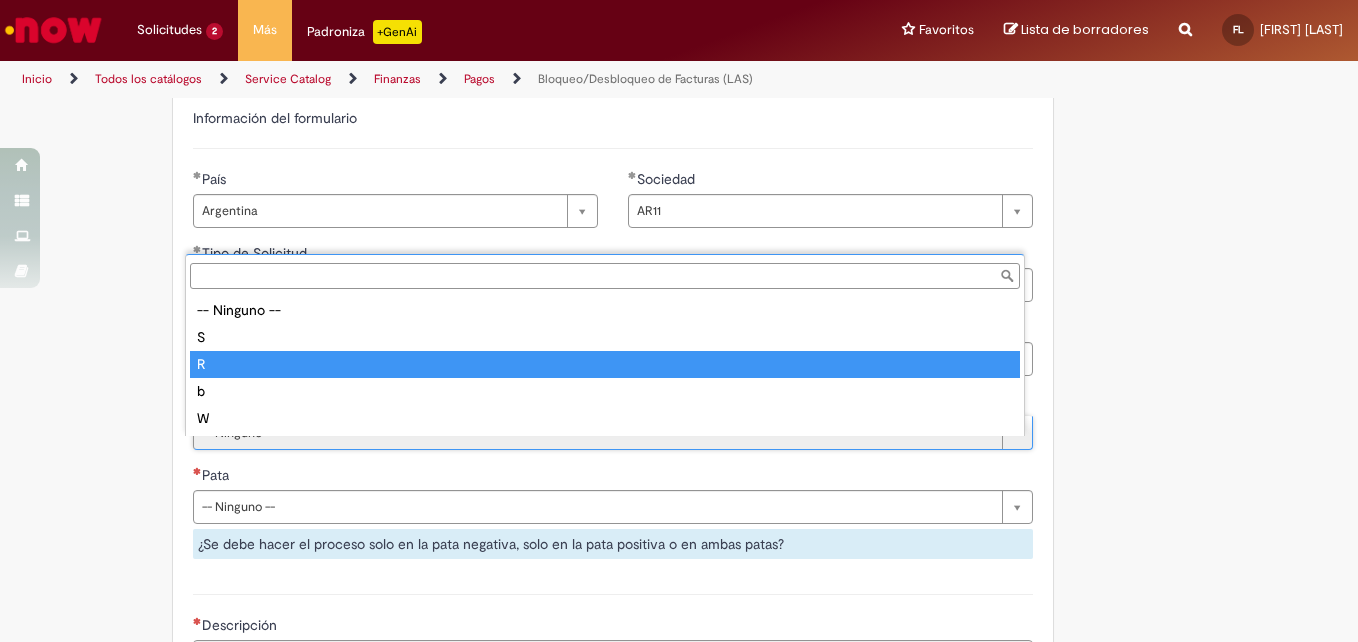type on "*" 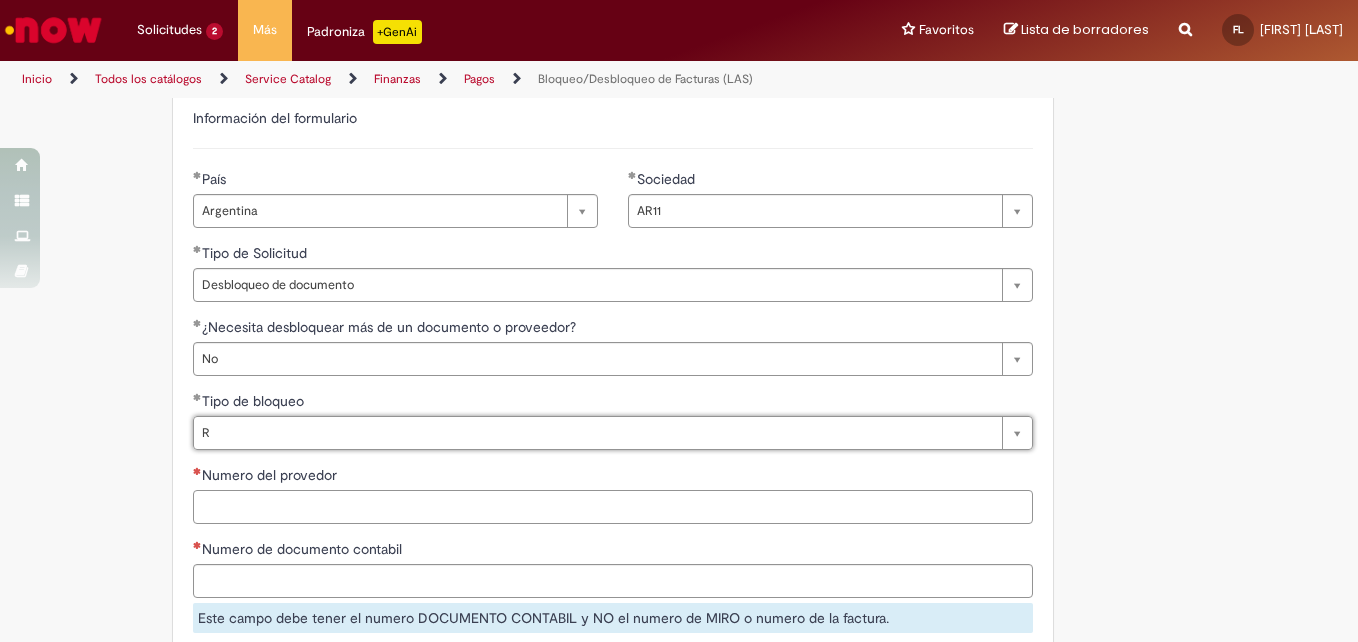 click on "Numero del provedor" at bounding box center [613, 507] 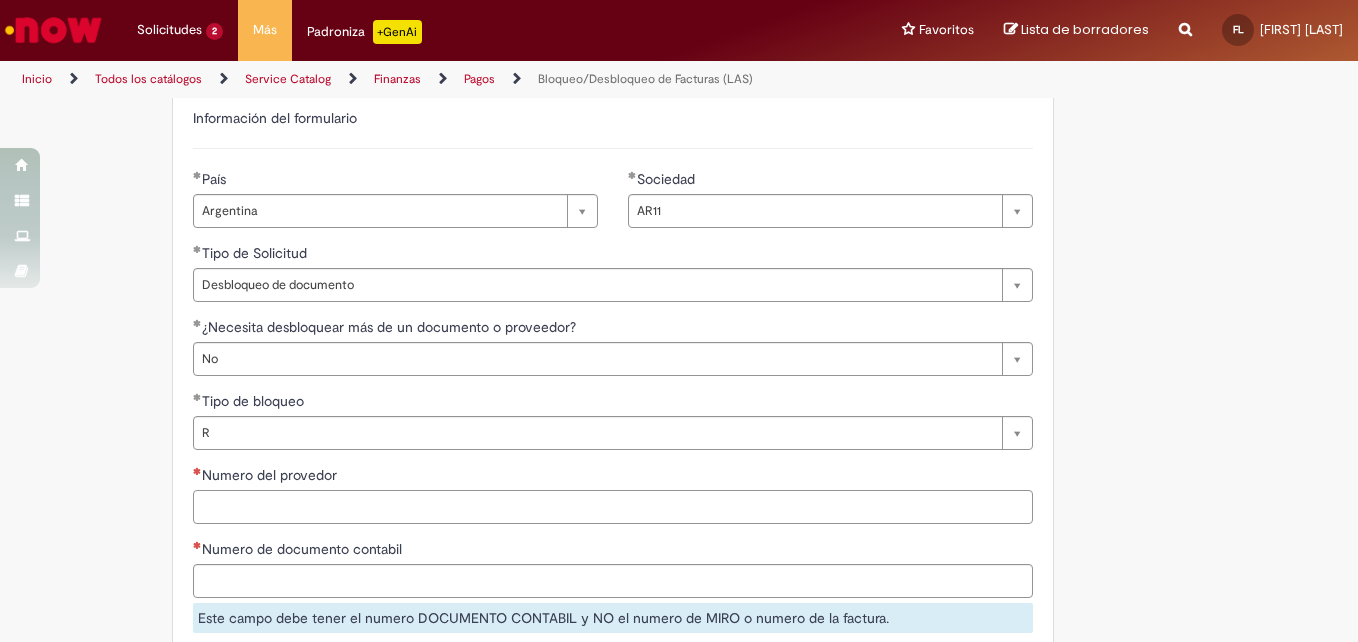 paste on "******" 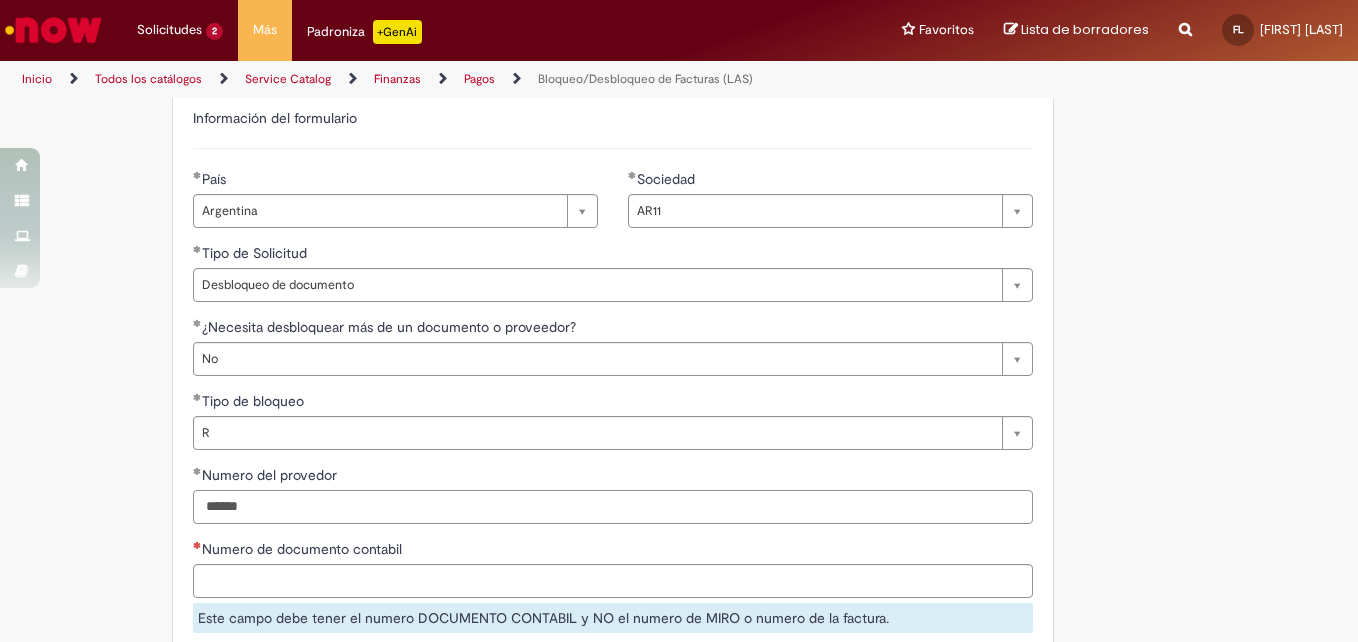 type on "******" 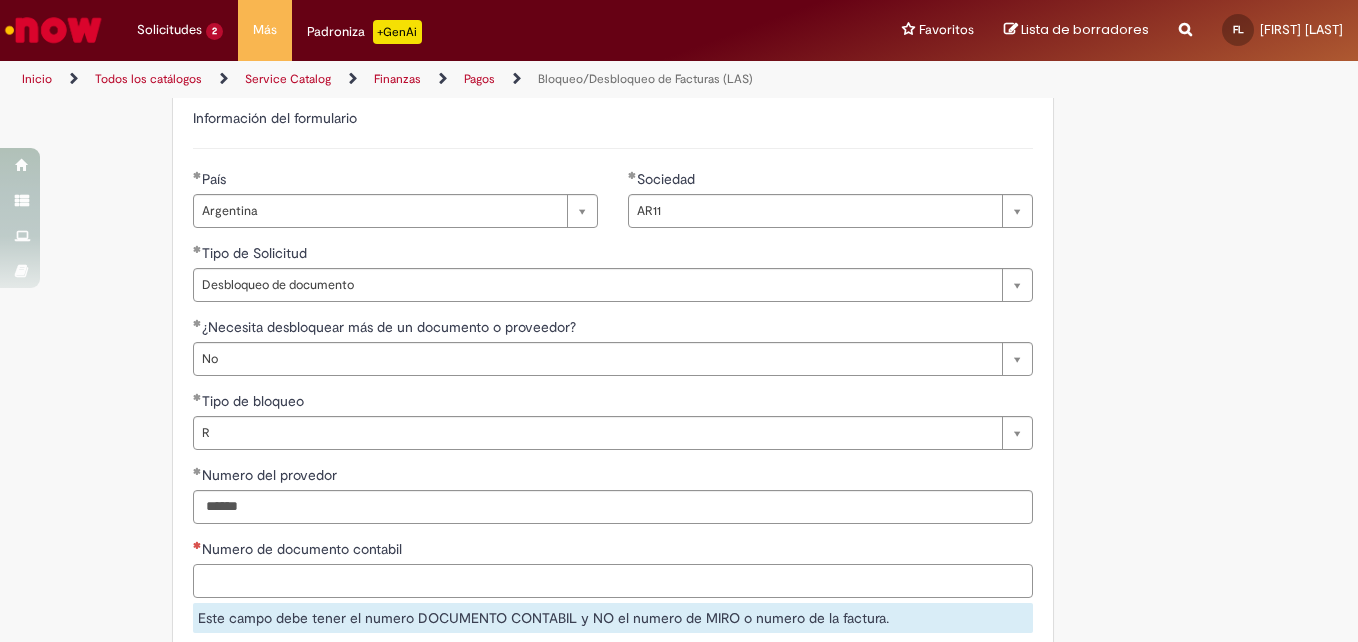click on "Numero de documento contabil" at bounding box center [613, 581] 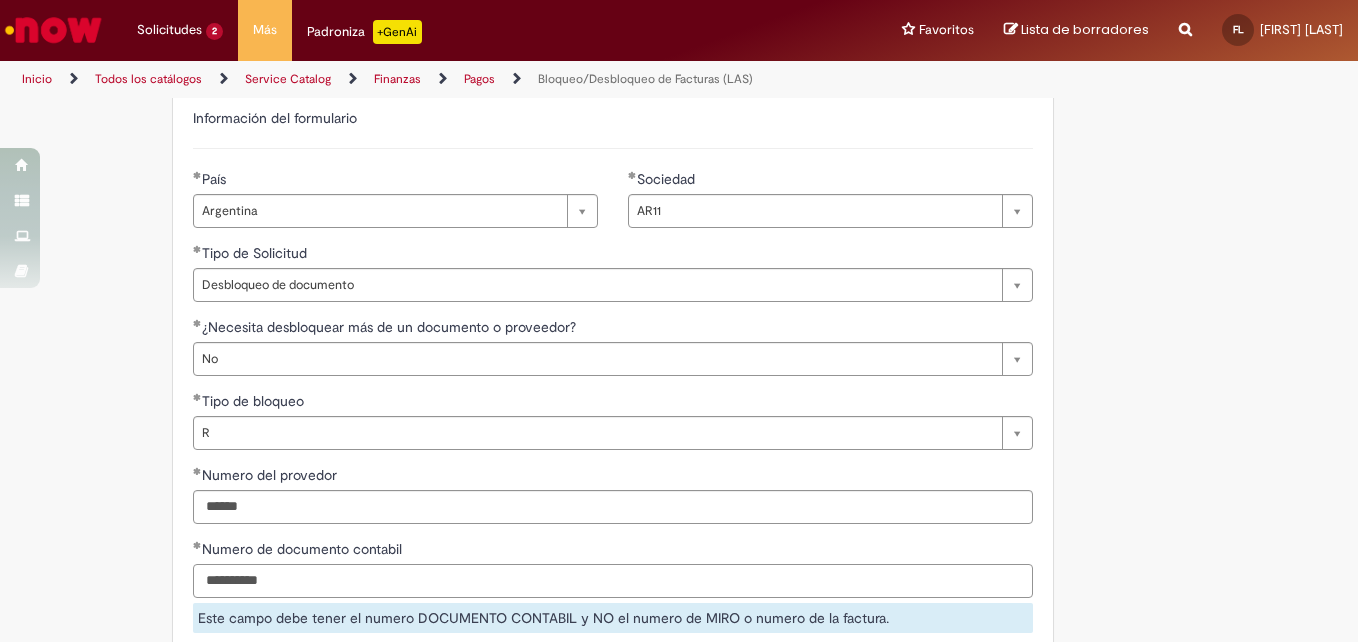 type on "**********" 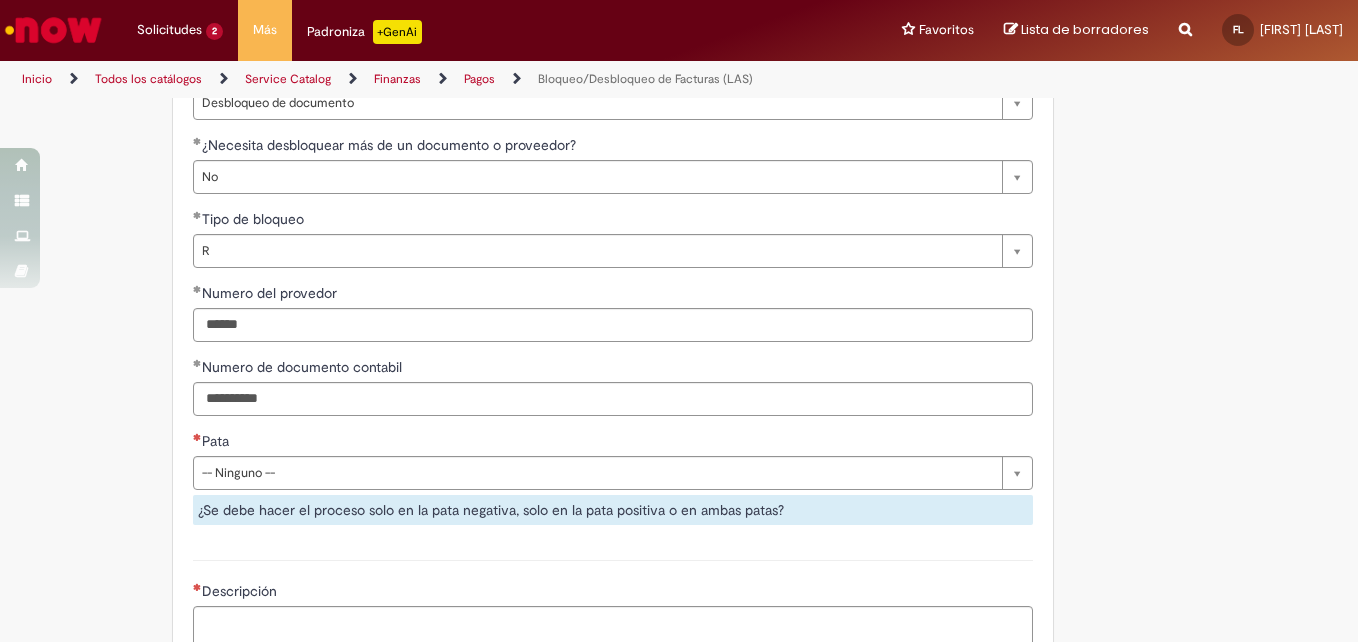 scroll, scrollTop: 1303, scrollLeft: 0, axis: vertical 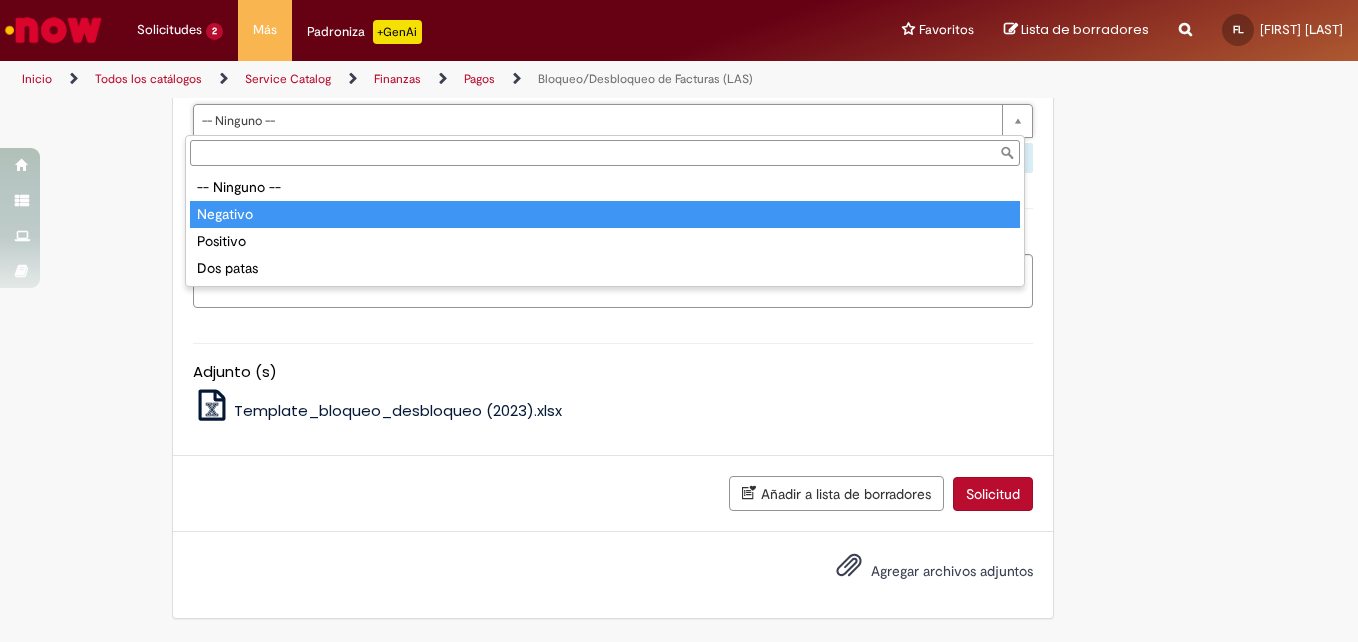type on "********" 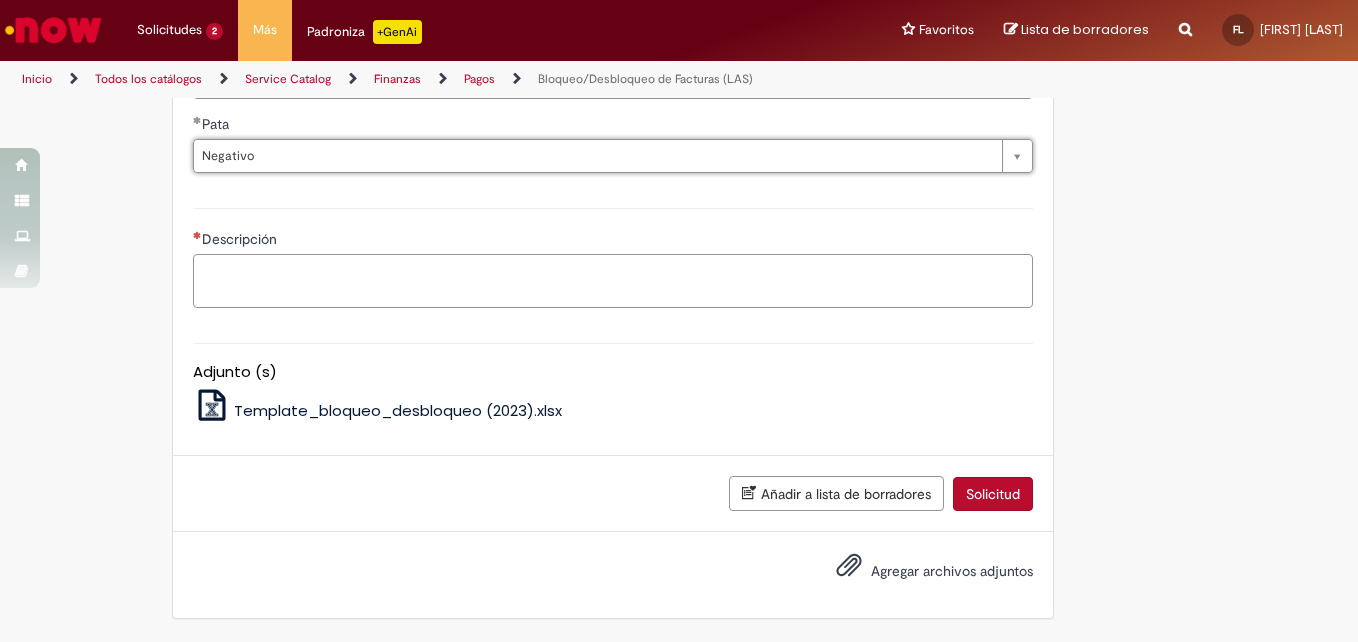 click on "Descripción" at bounding box center [613, 281] 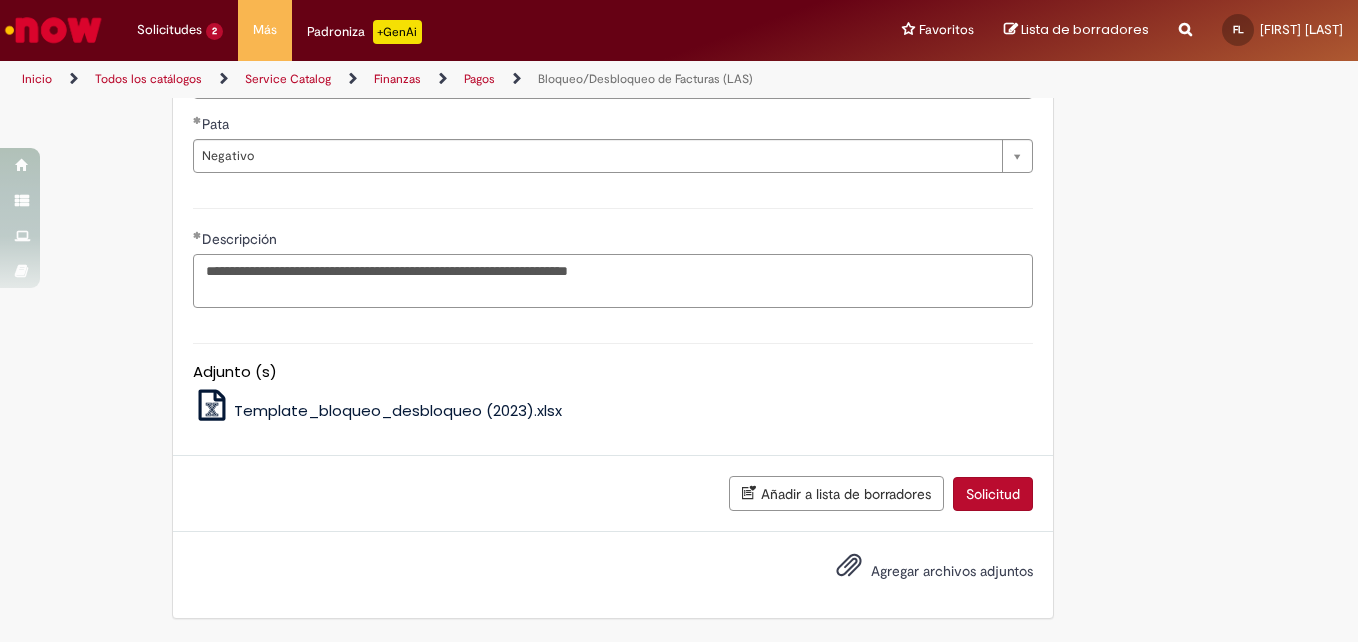 type on "**********" 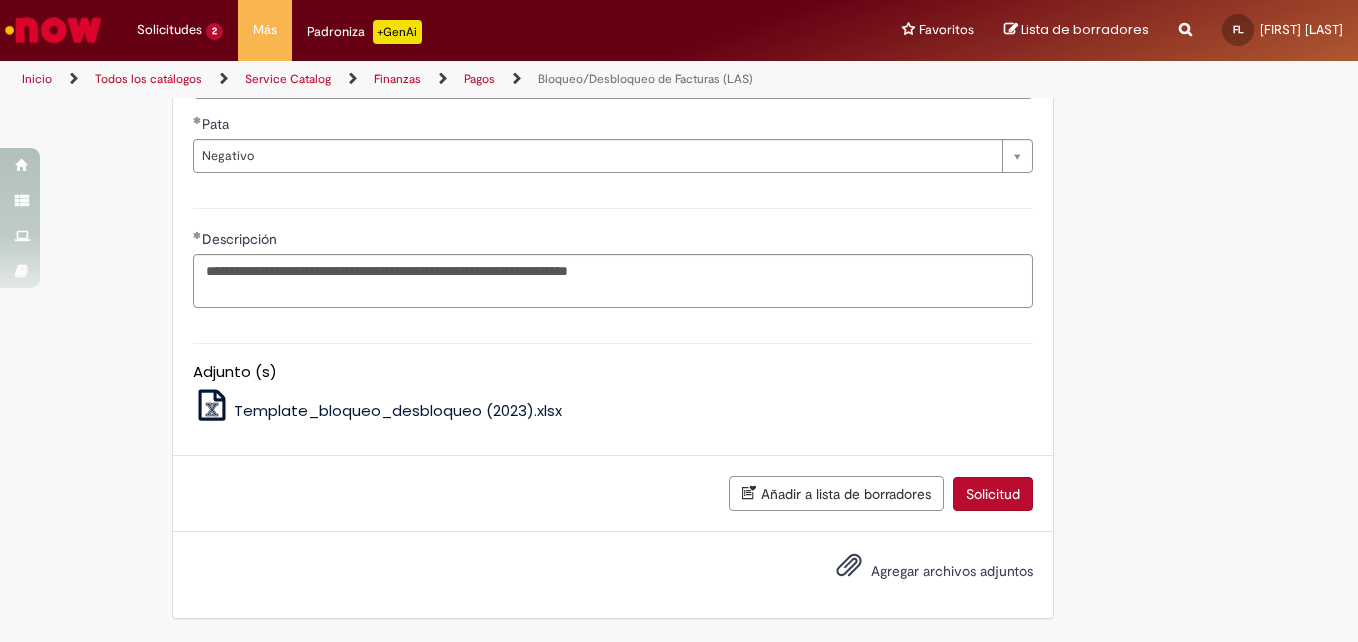 scroll, scrollTop: 1268, scrollLeft: 0, axis: vertical 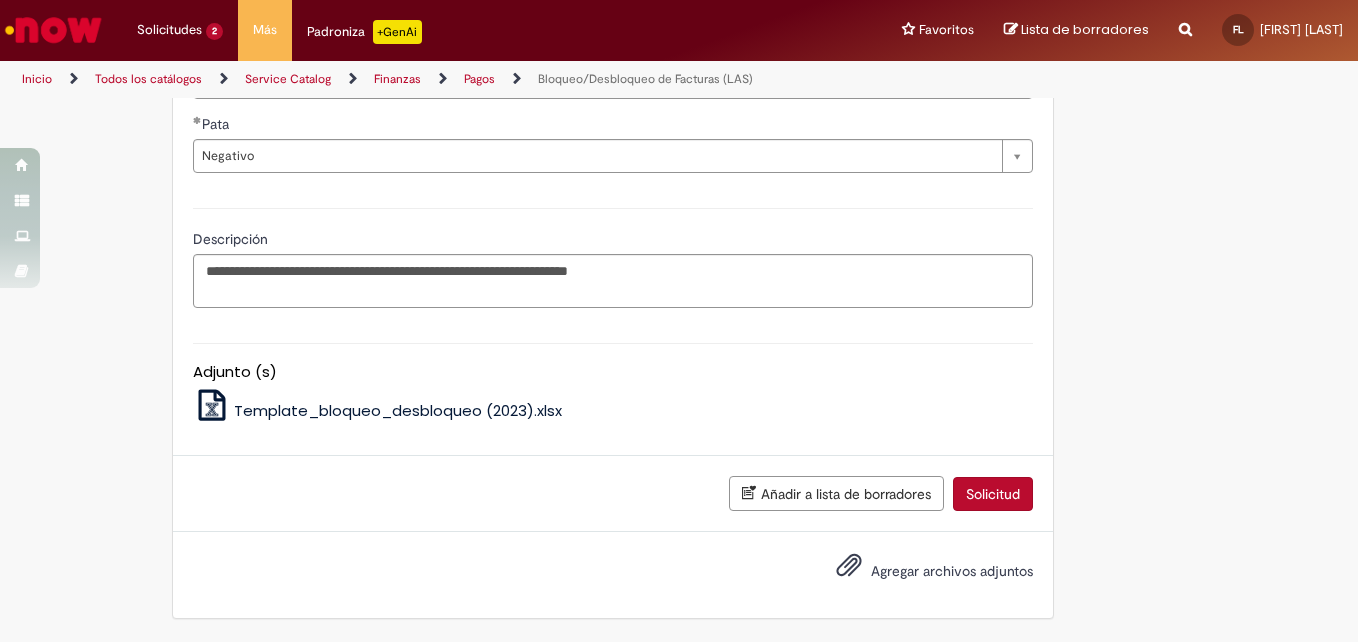 click on "Agregar archivos adjuntos" at bounding box center [952, 571] 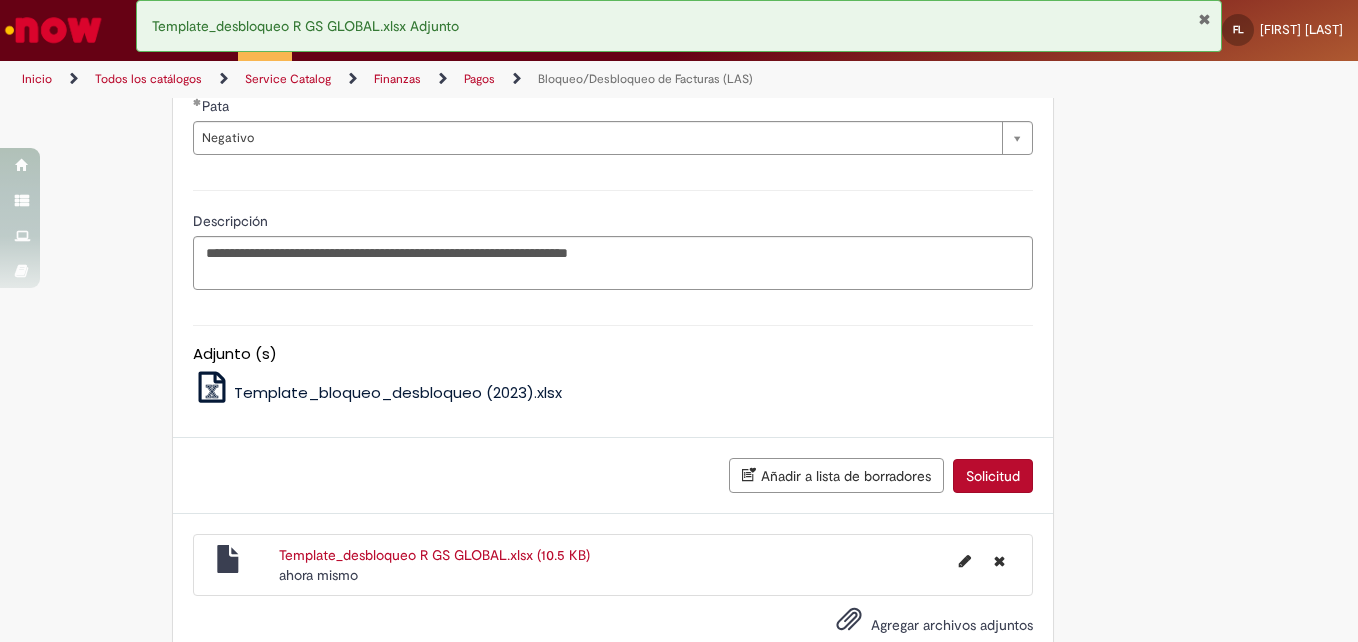 click on "Solicitud" at bounding box center [993, 476] 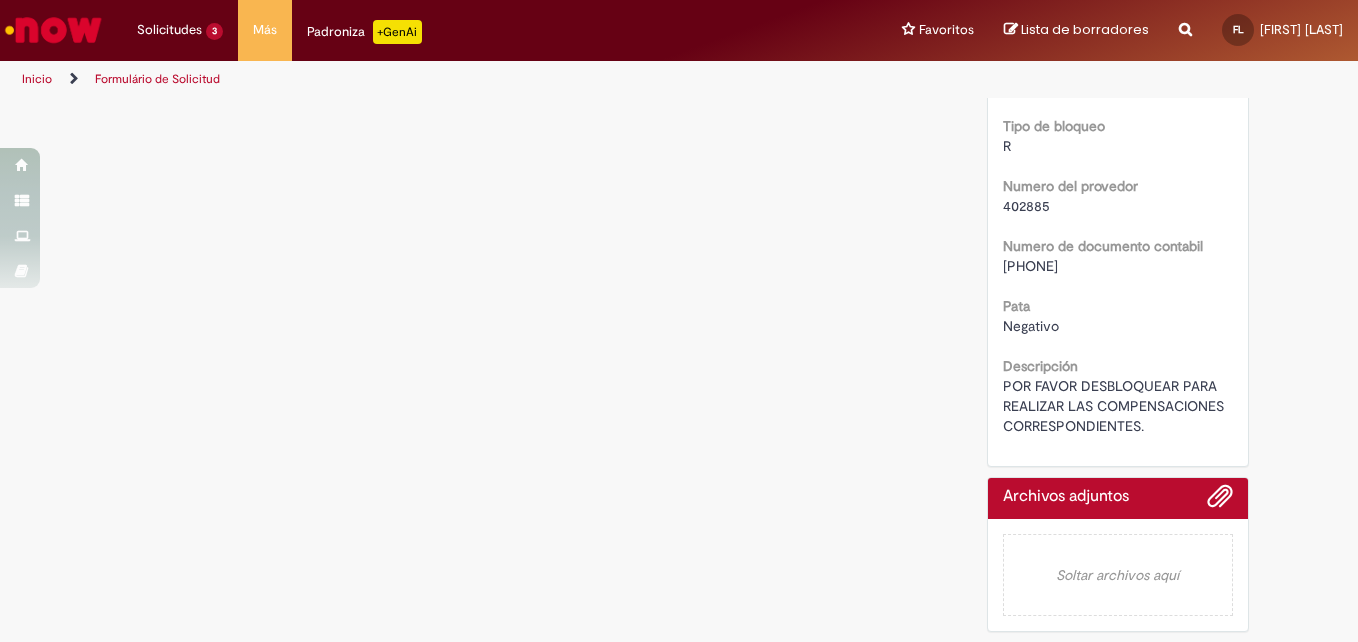 scroll, scrollTop: 0, scrollLeft: 0, axis: both 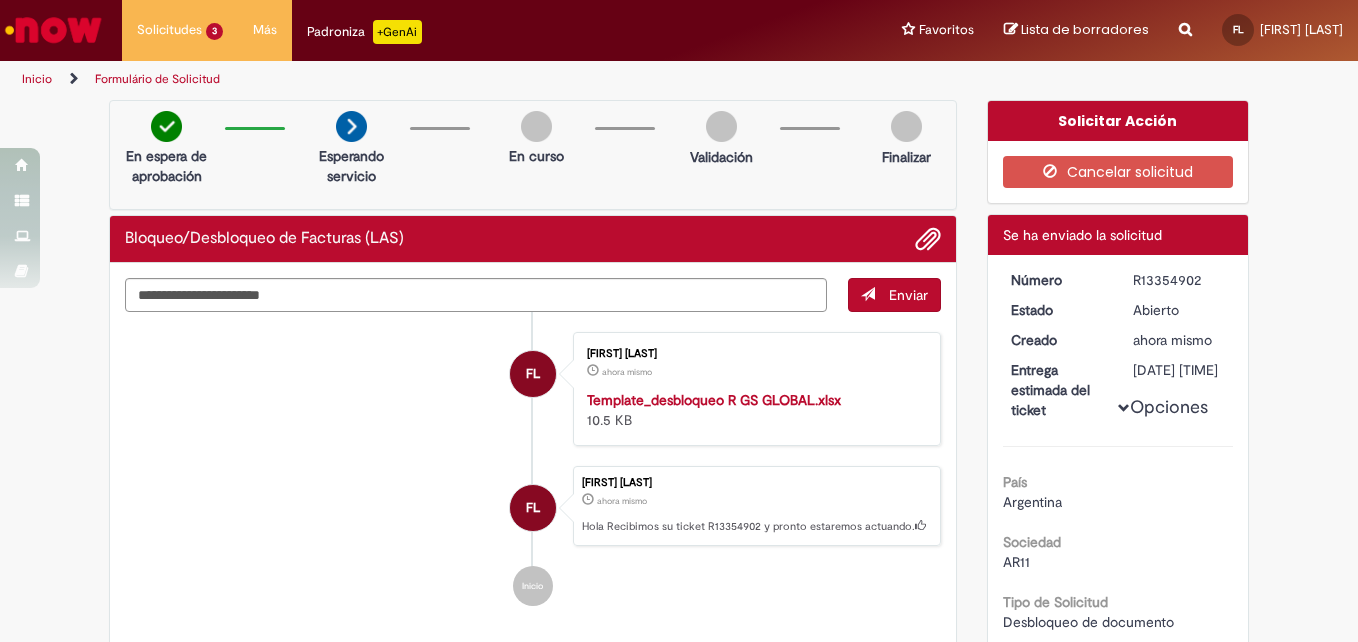 click on "R13354902" at bounding box center (1179, 280) 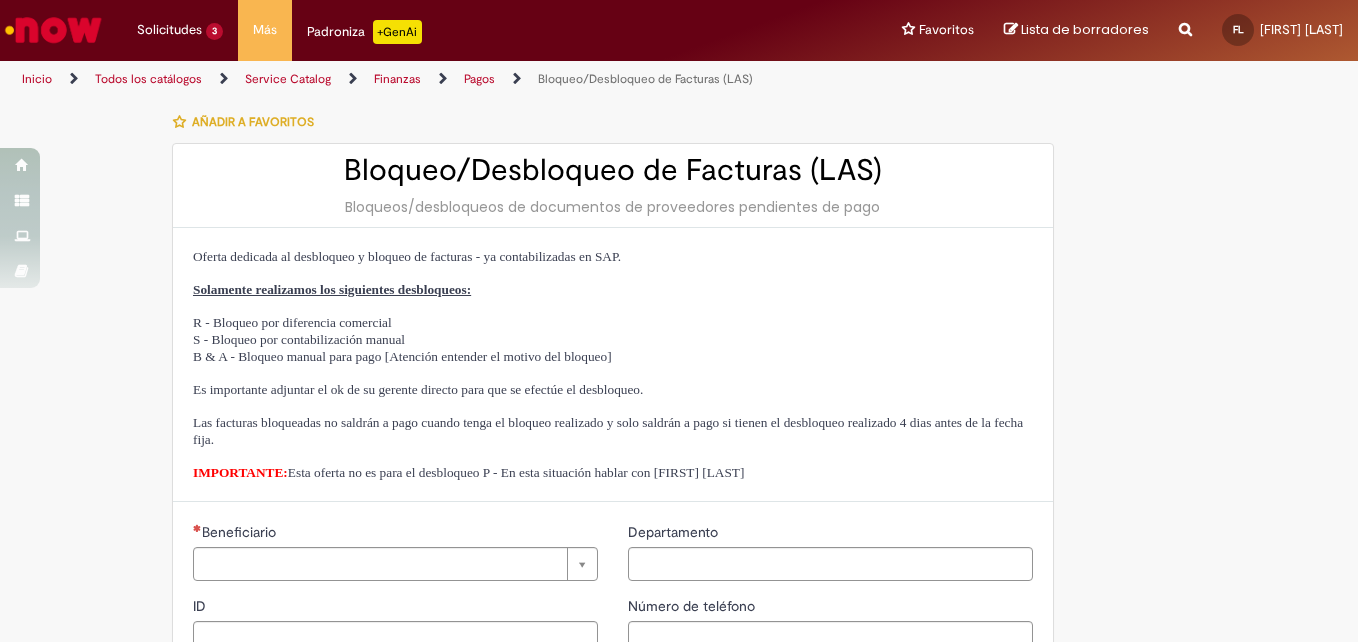 type on "*******" 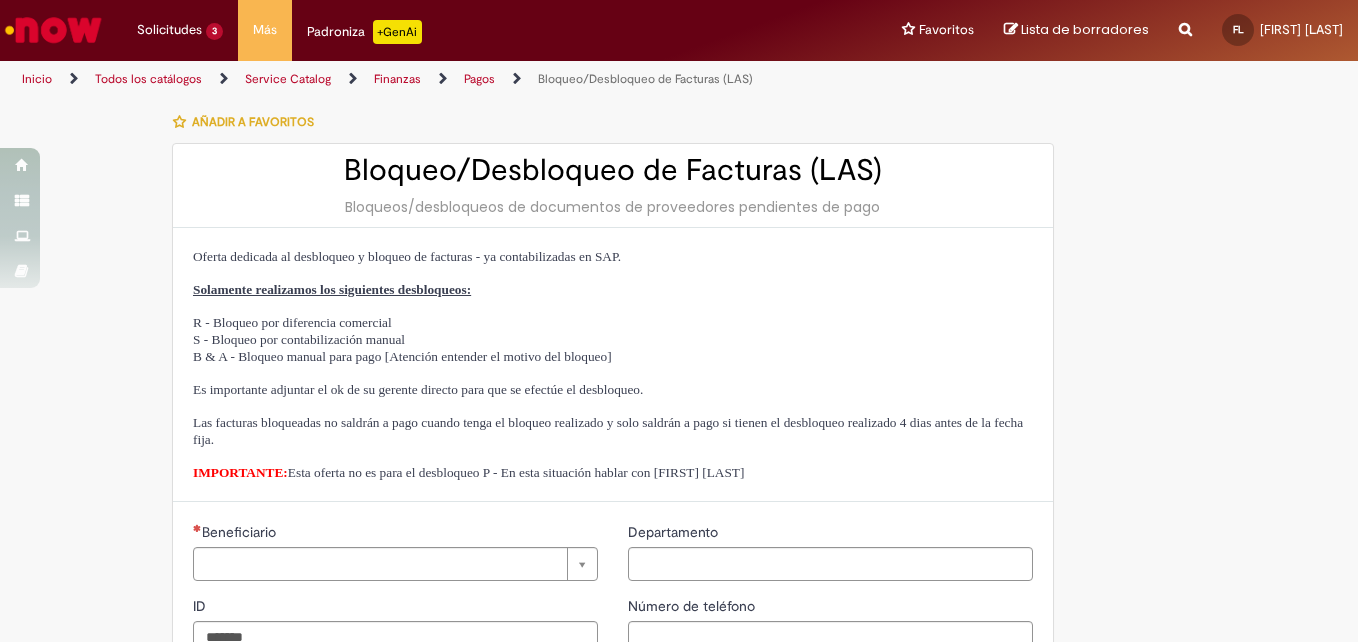 scroll, scrollTop: 0, scrollLeft: 0, axis: both 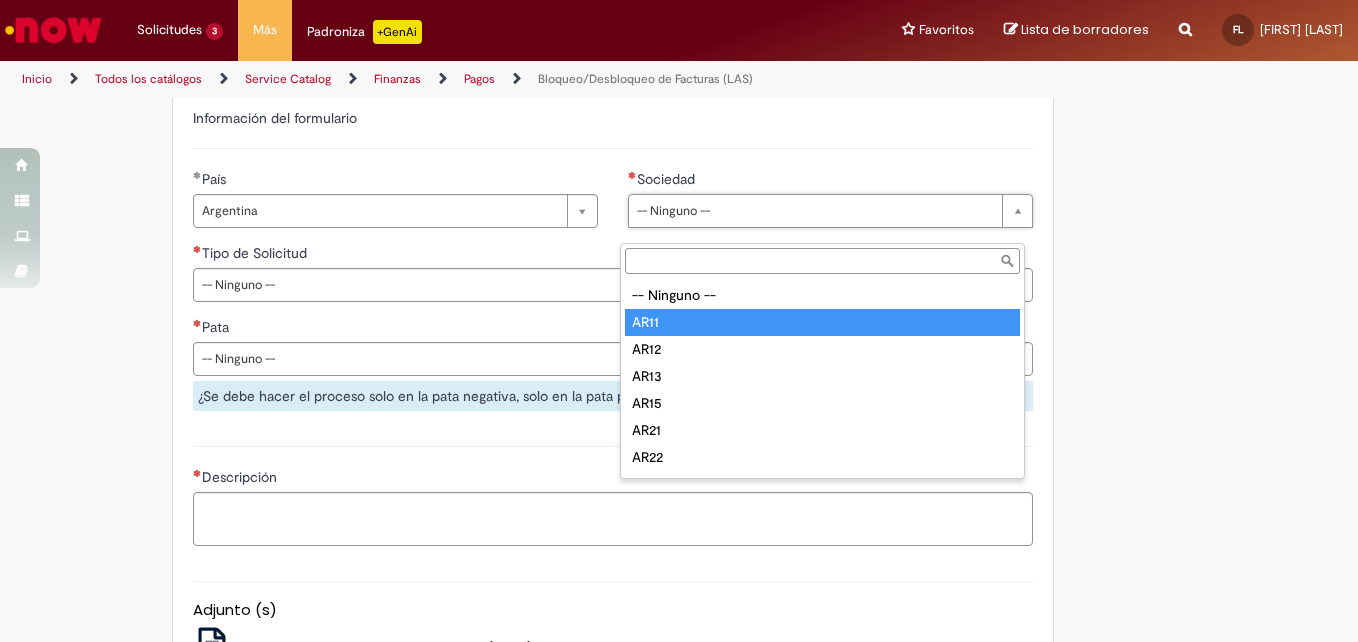 type on "****" 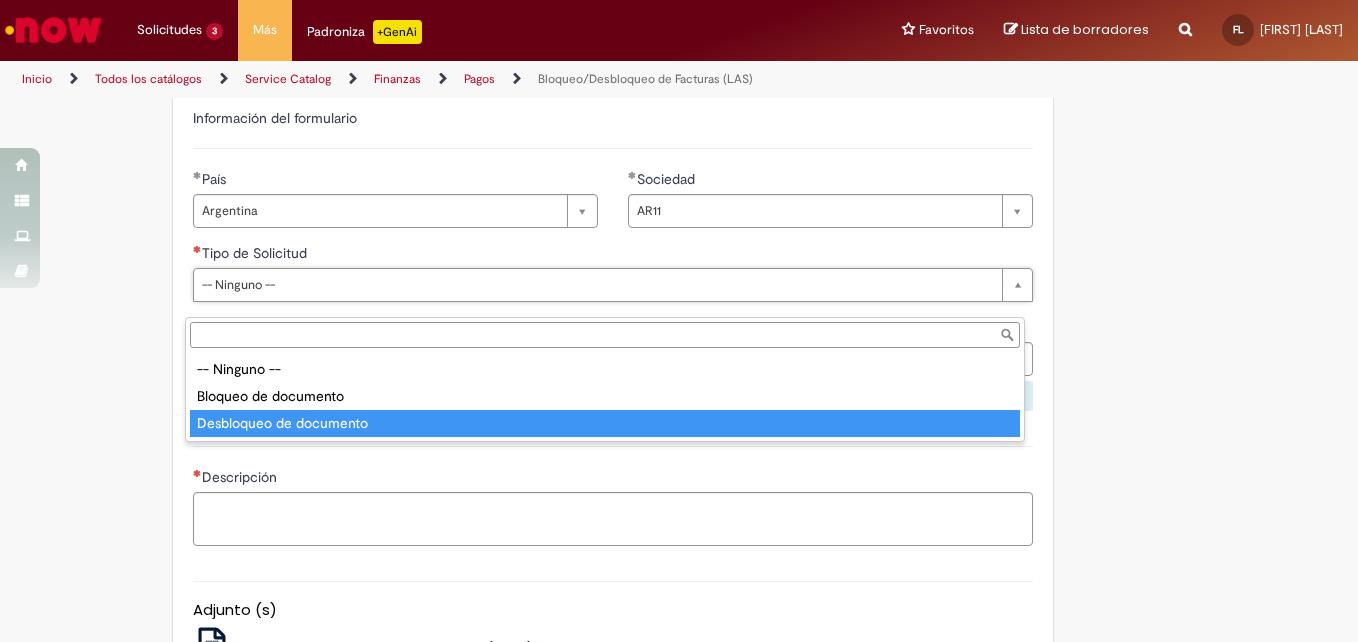 type on "**********" 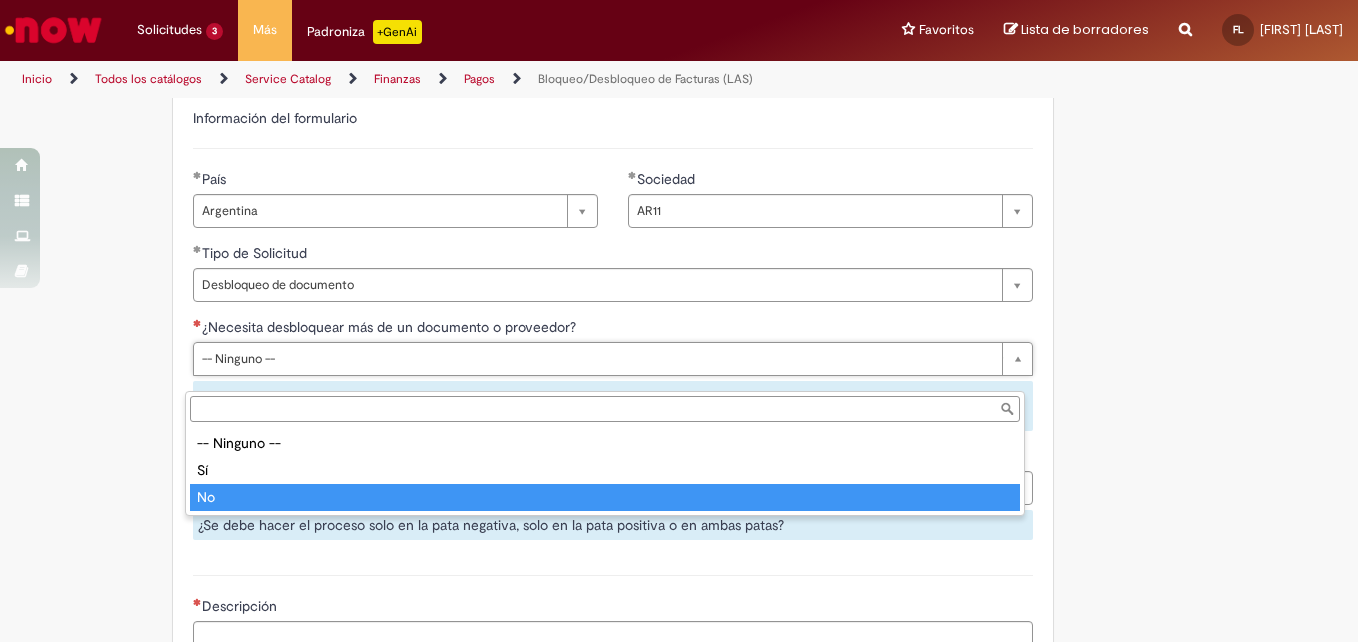 type on "**" 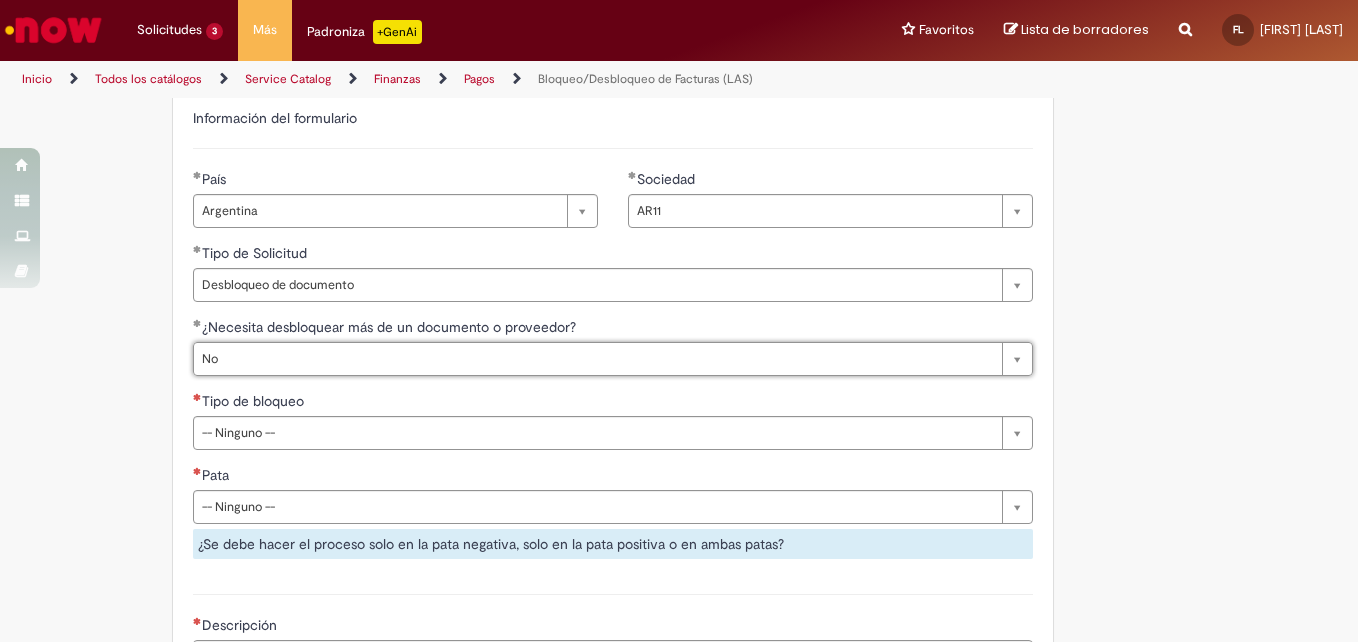 click on "**********" at bounding box center (613, 408) 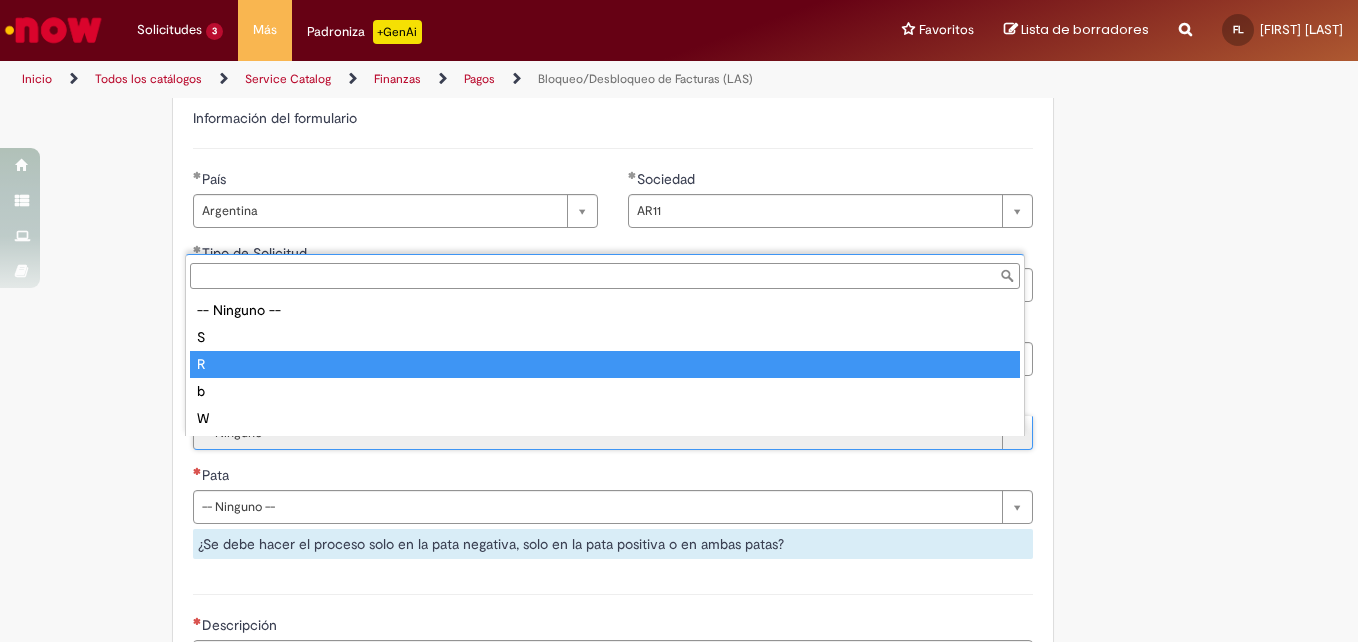 type on "*" 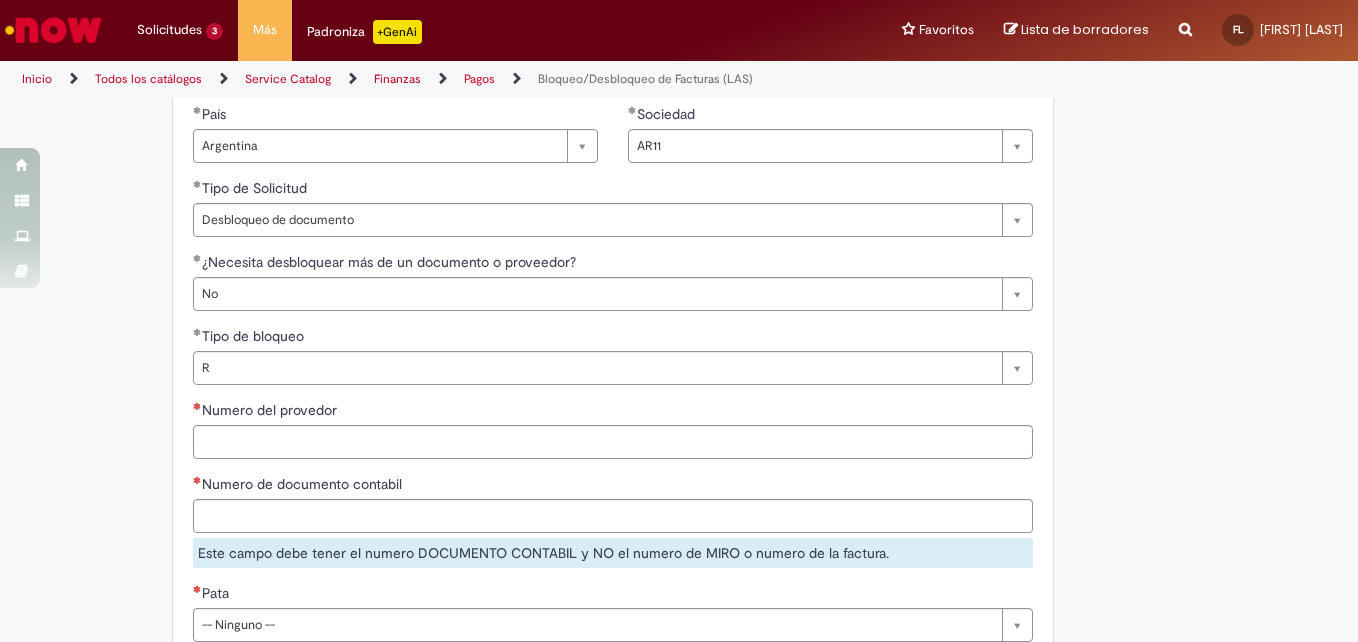 scroll, scrollTop: 838, scrollLeft: 0, axis: vertical 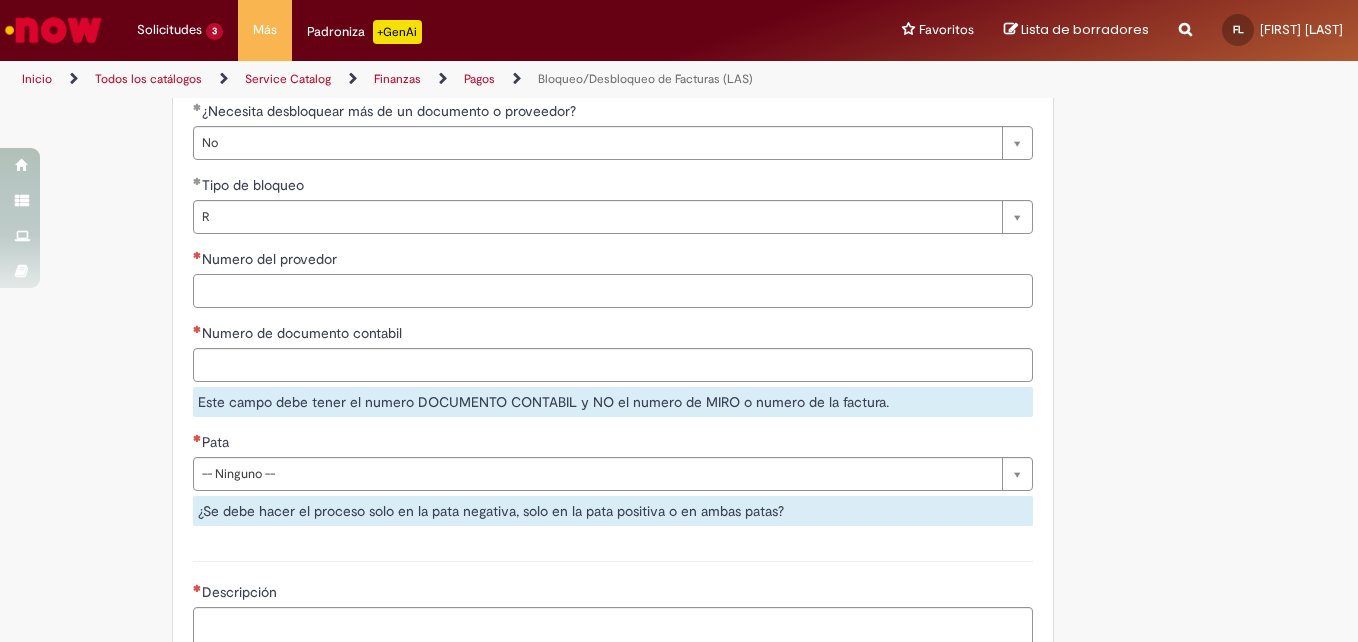 click on "Numero del provedor" at bounding box center [613, 291] 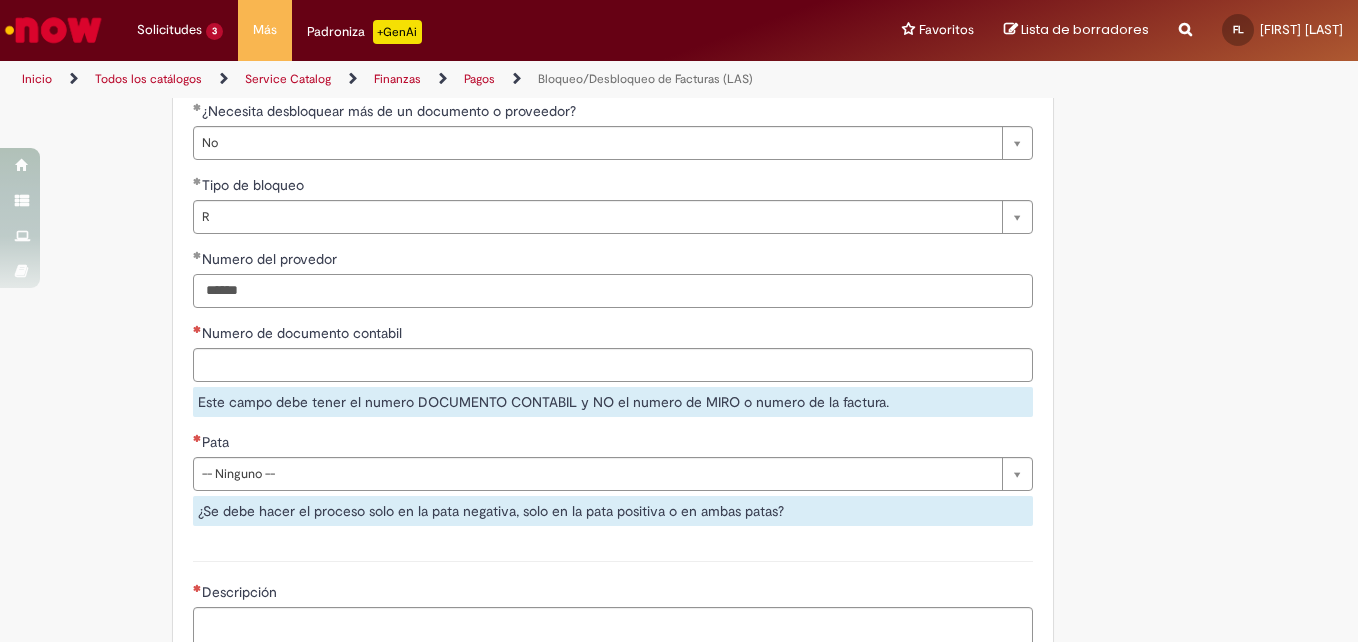 type on "******" 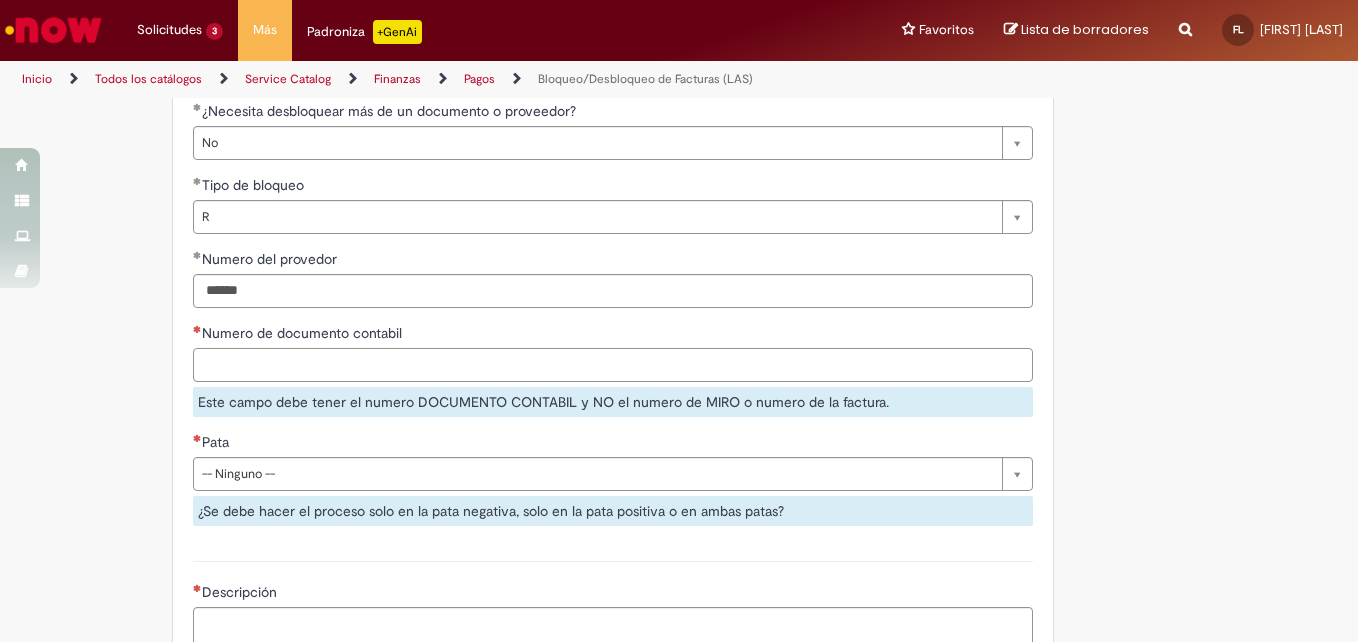 click on "Numero de documento contabil" at bounding box center (613, 365) 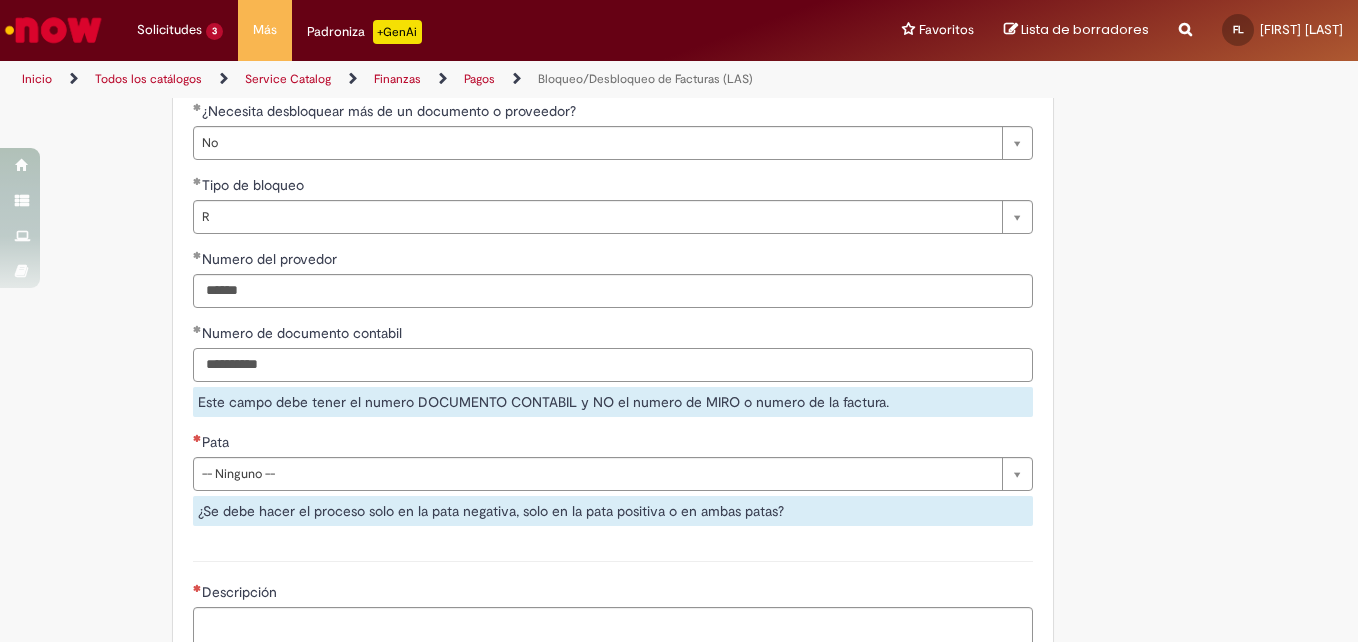type on "**********" 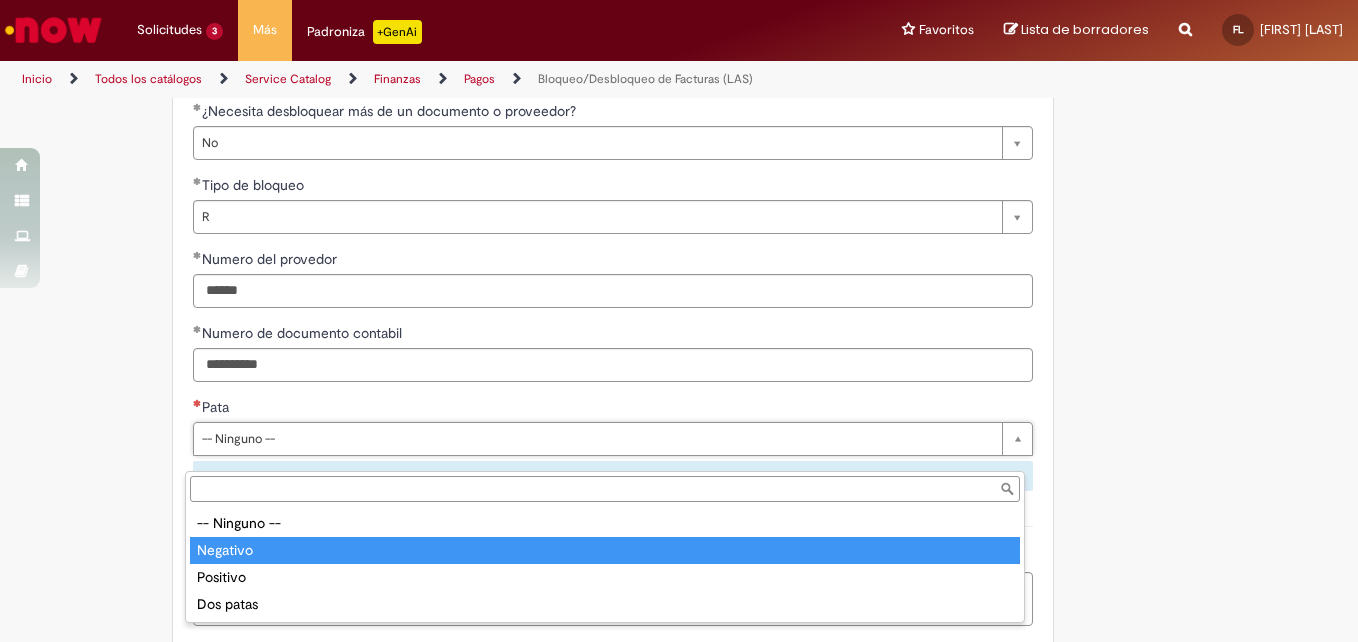 type on "********" 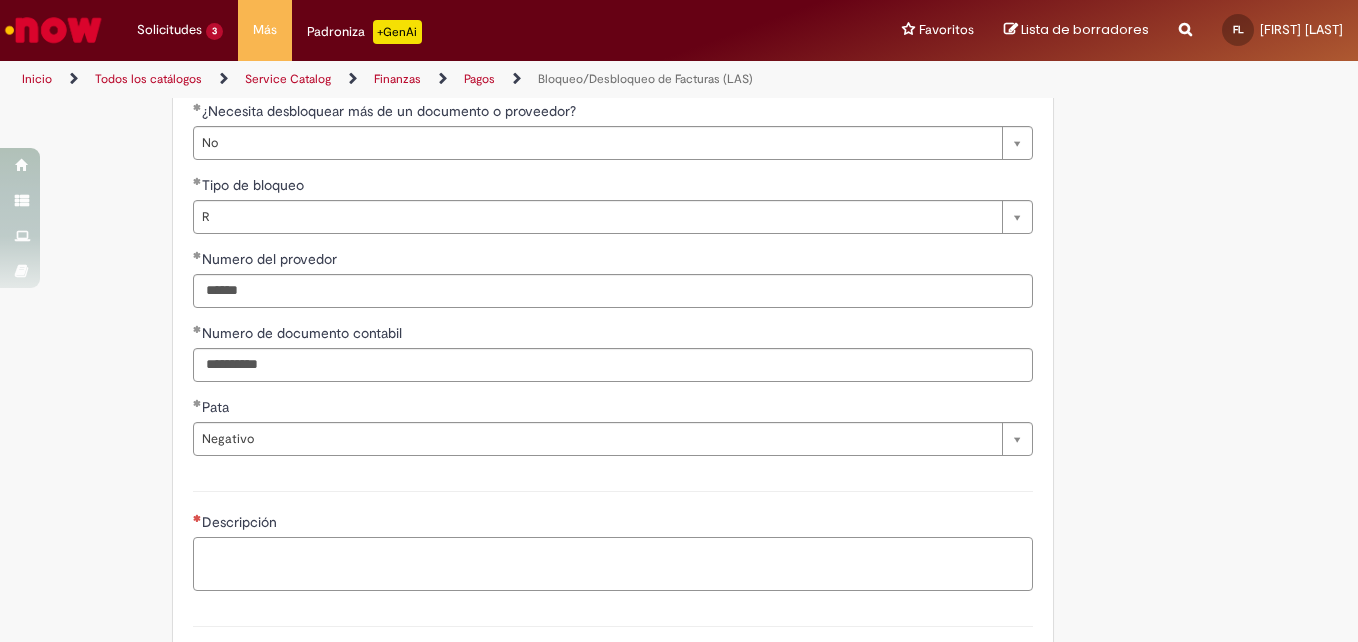 click on "Descripción" at bounding box center [613, 564] 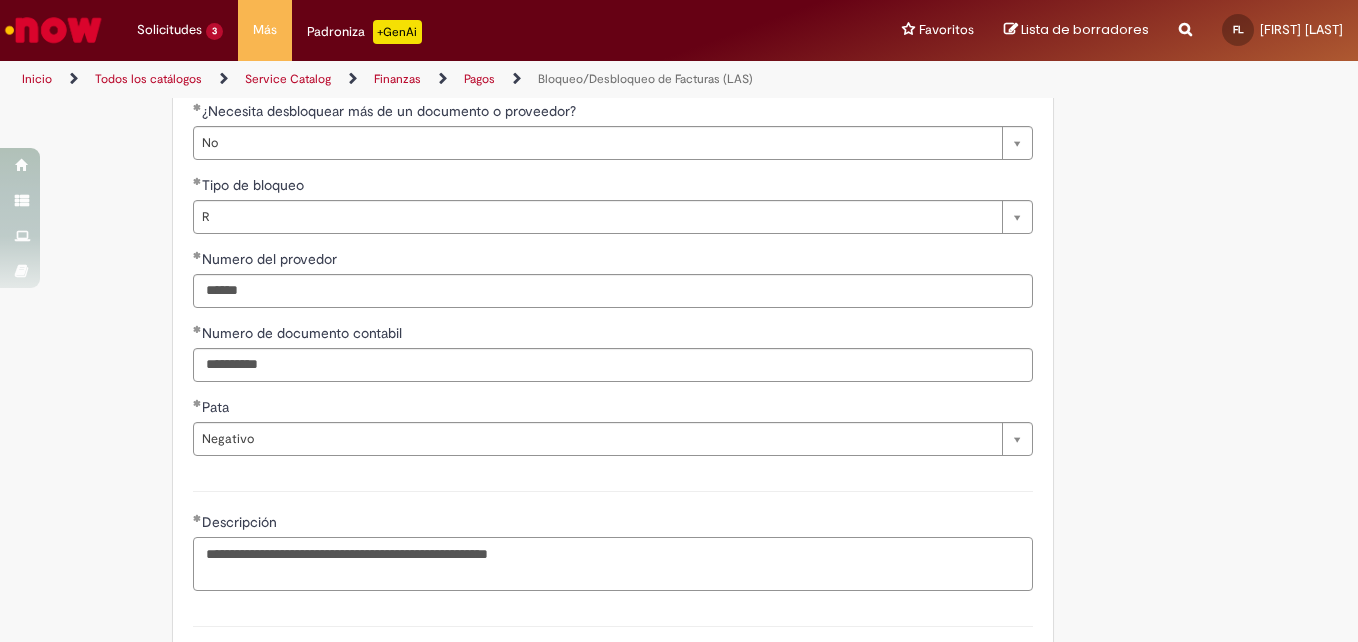 type on "**********" 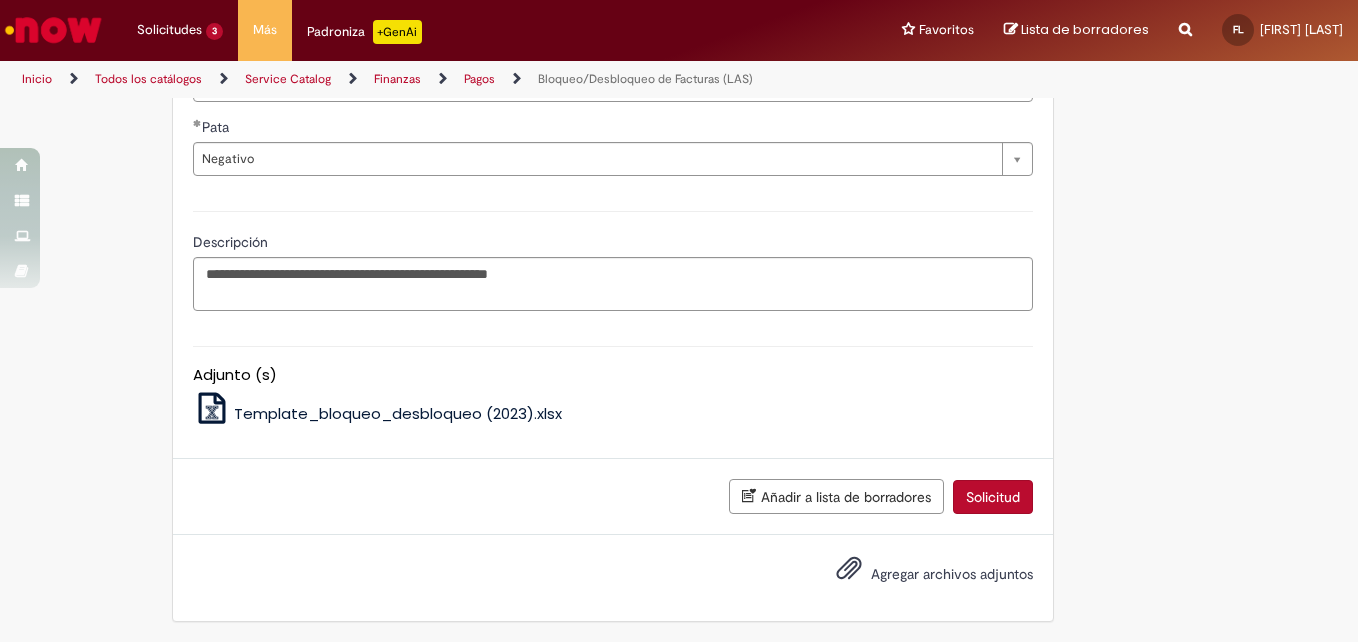 scroll, scrollTop: 1268, scrollLeft: 0, axis: vertical 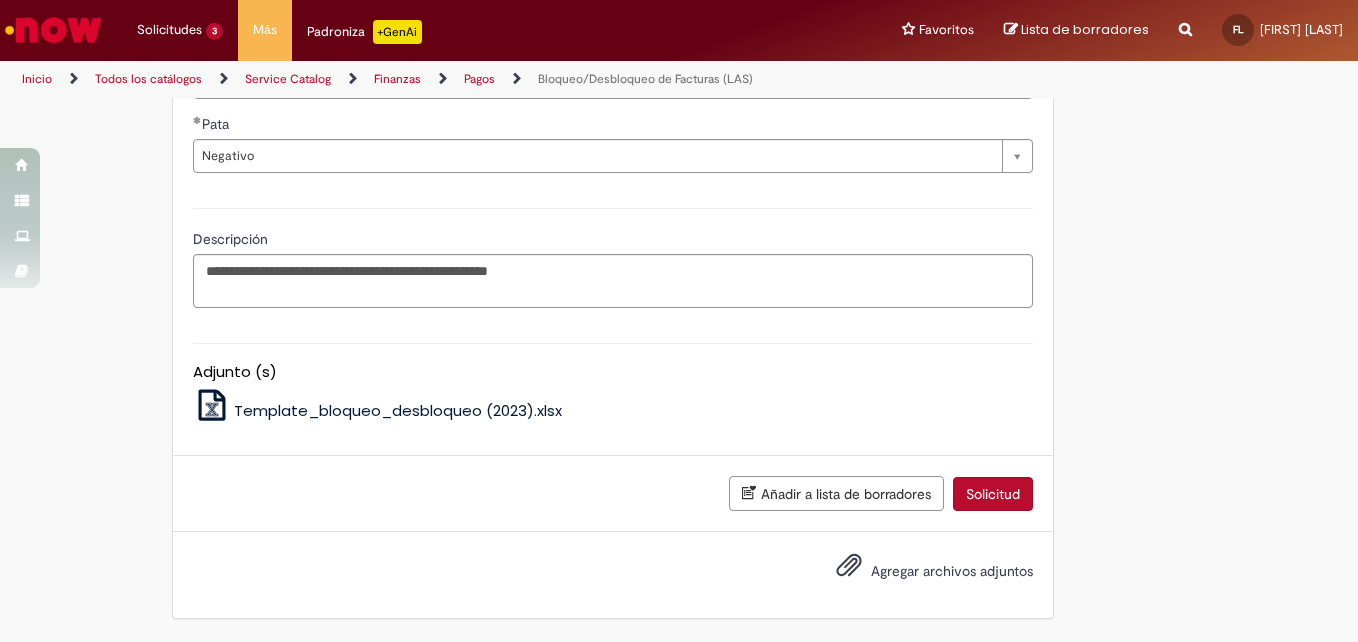 click on "Agregar archivos adjuntos" at bounding box center (952, 571) 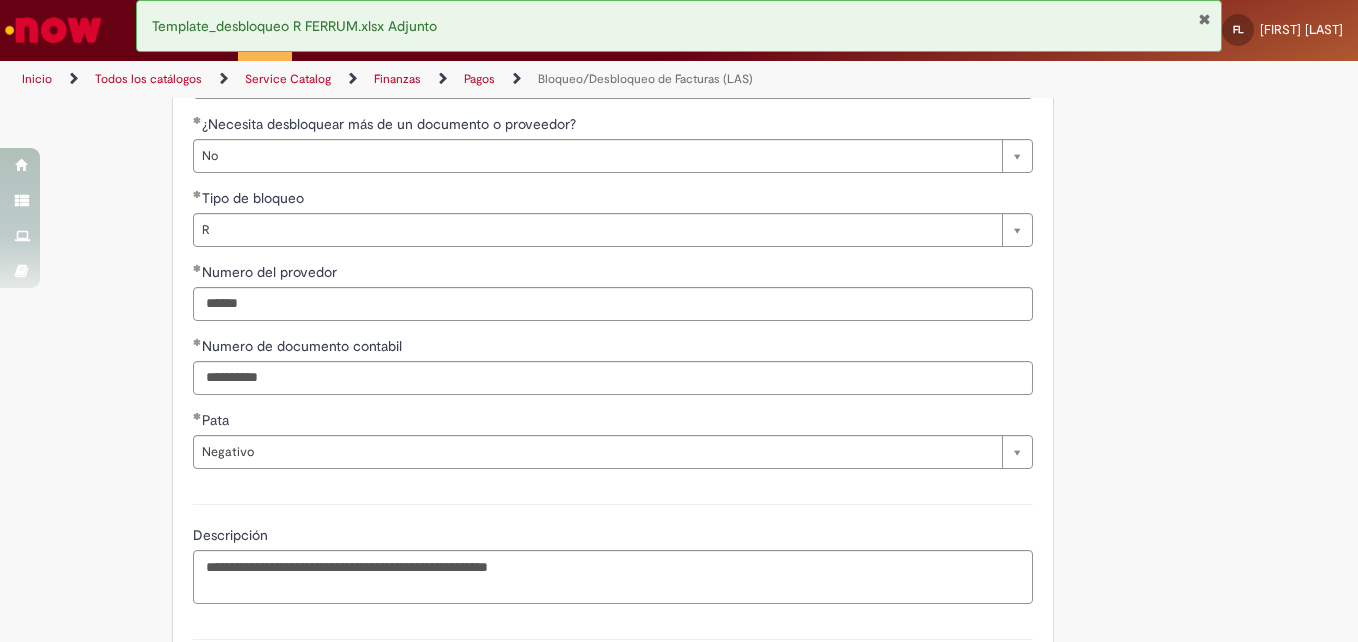 scroll, scrollTop: 935, scrollLeft: 0, axis: vertical 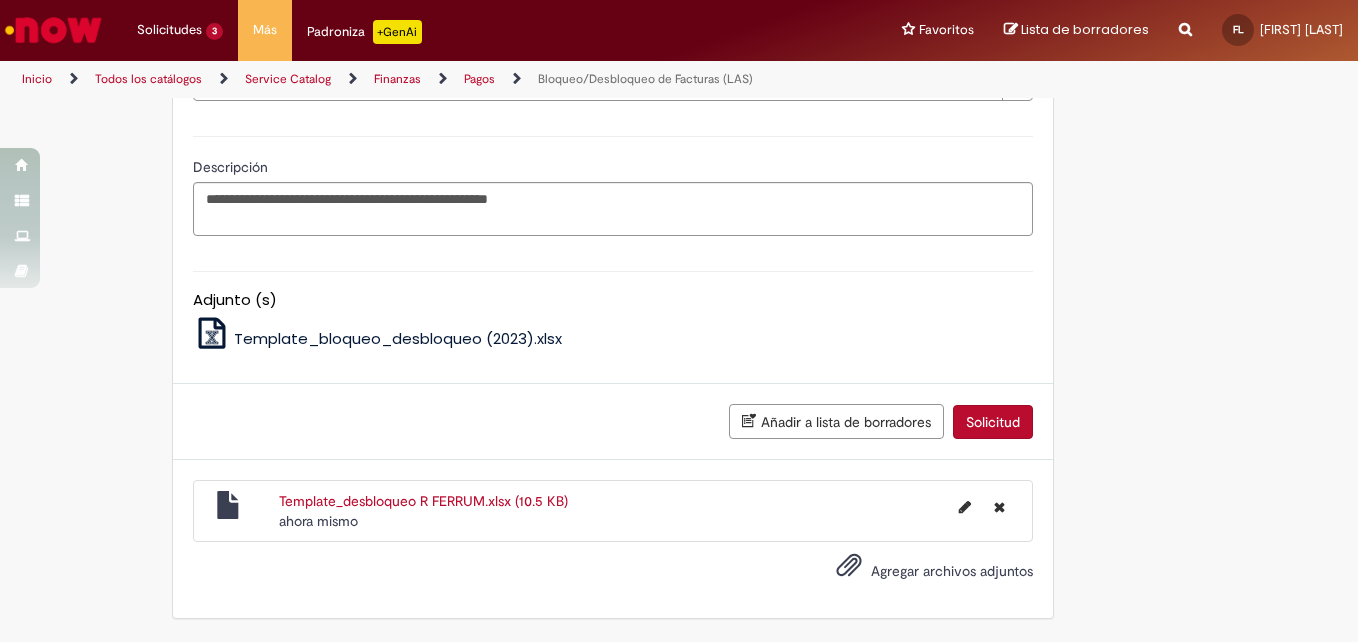 click on "Solicitud" at bounding box center [993, 422] 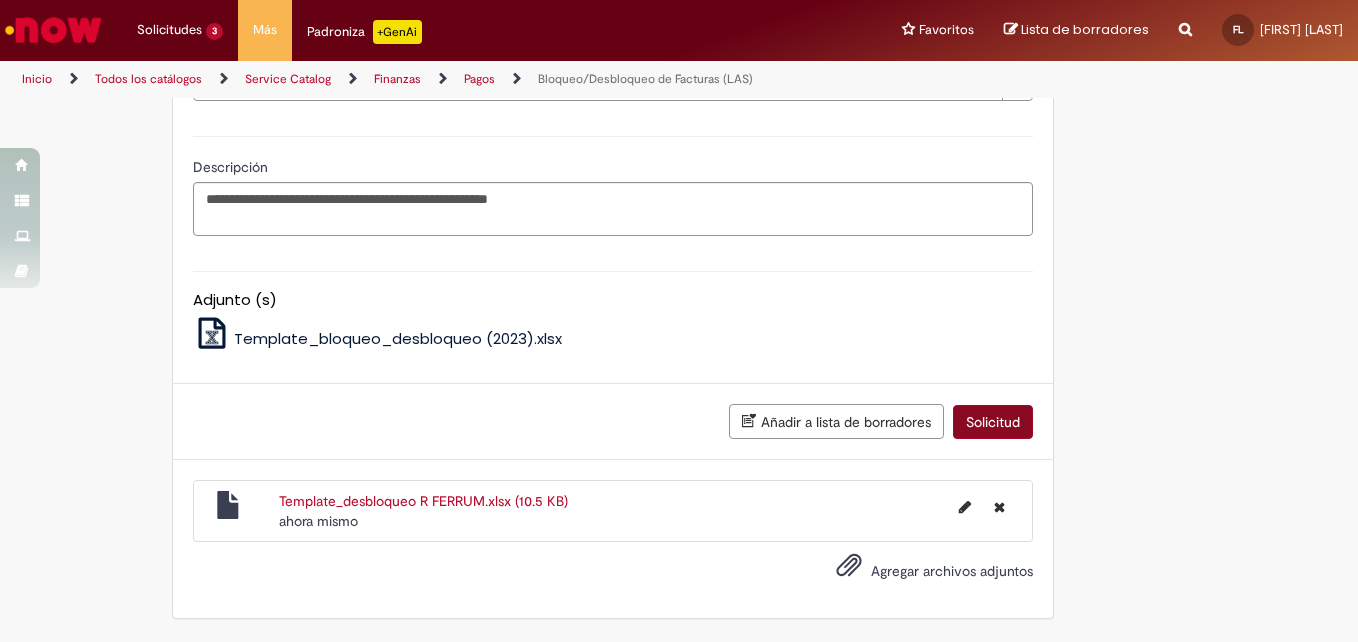 scroll, scrollTop: 1295, scrollLeft: 0, axis: vertical 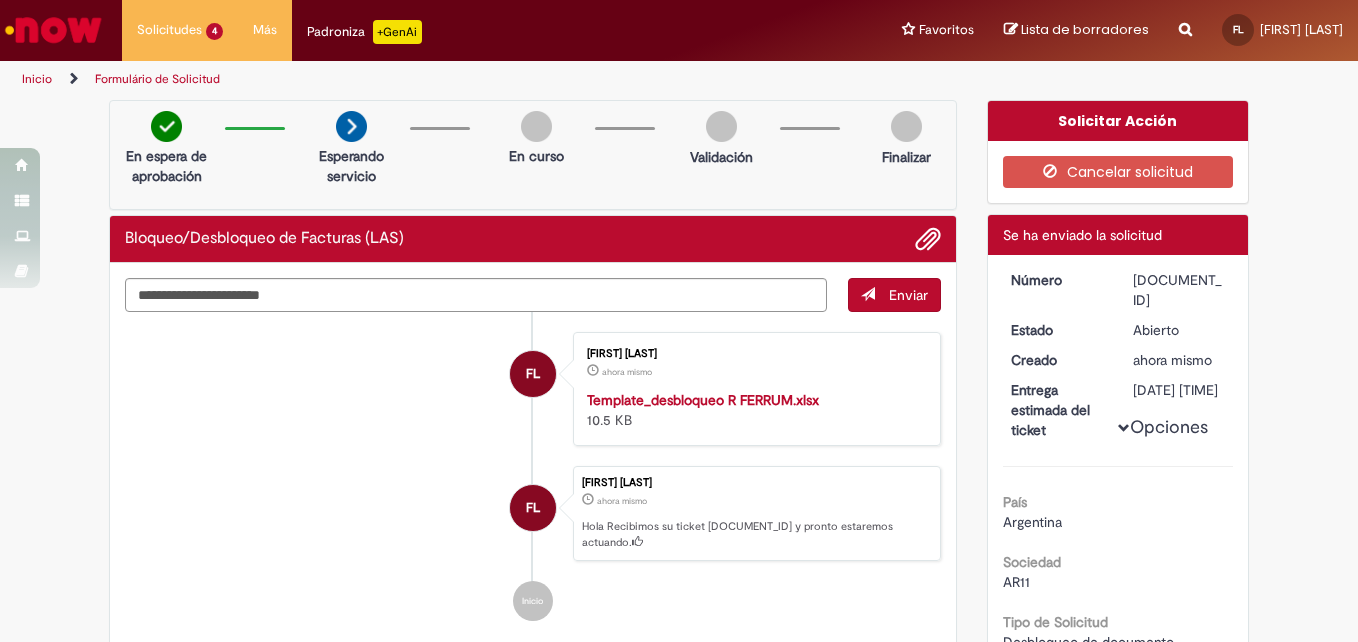 click on "[ID]" at bounding box center (1179, 290) 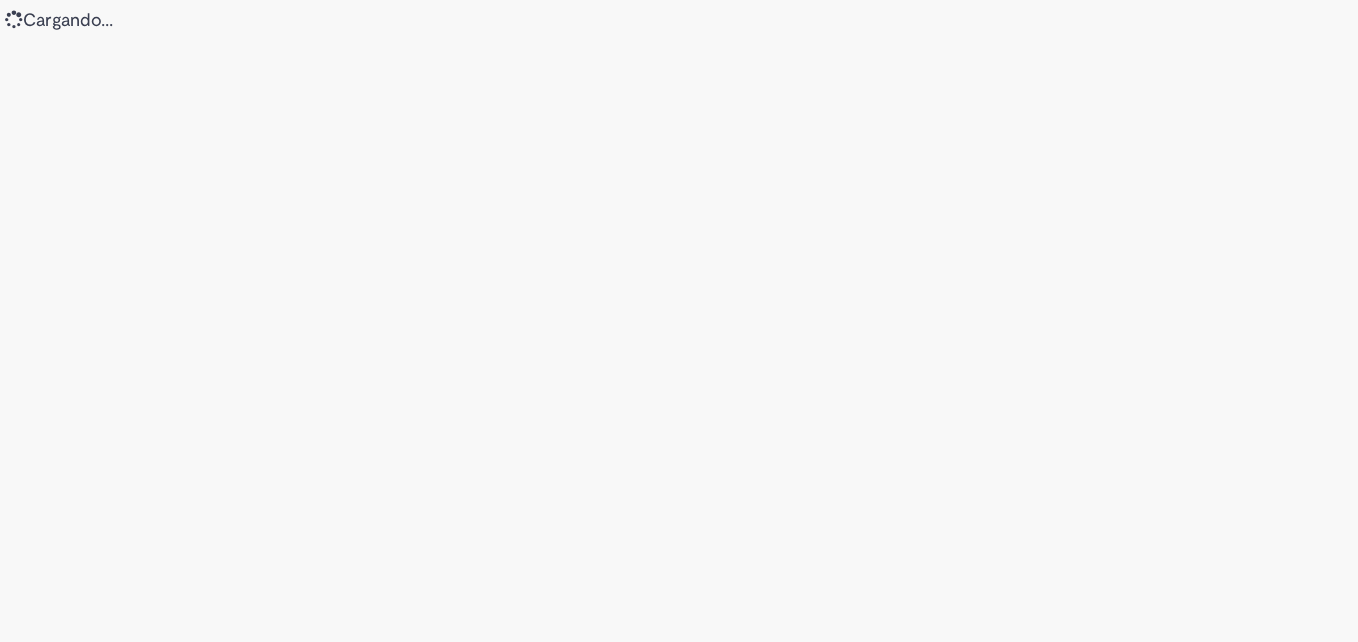 scroll, scrollTop: 0, scrollLeft: 0, axis: both 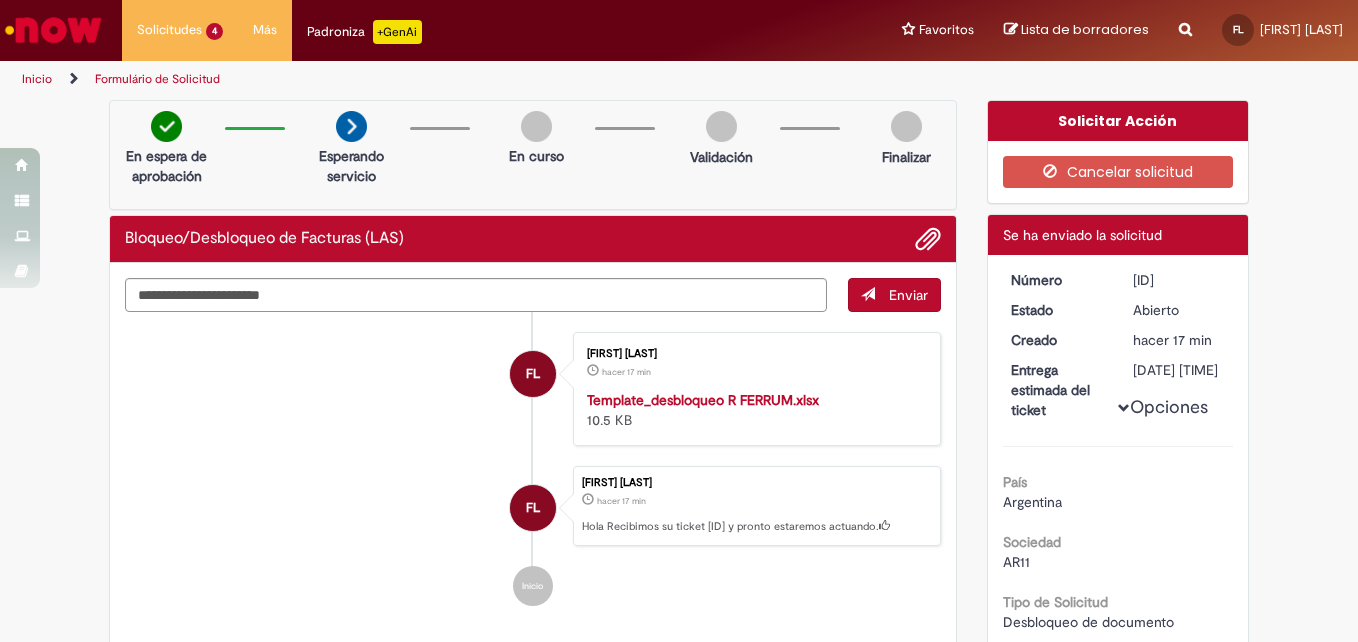 click on "Escanear código de barras
En espera de aprobación
Esperando servicio
En curso
Validación
Finalizar
Bloqueo/Desbloqueo de Facturas (LAS)
Enviar
[STATE]
[FIRST] [LAST]
hacer 17 min hacer 17 minutos
Template_desbloqueo R FERRUM.xlsx  10.5 KB
[STATE]" at bounding box center (679, 695) 